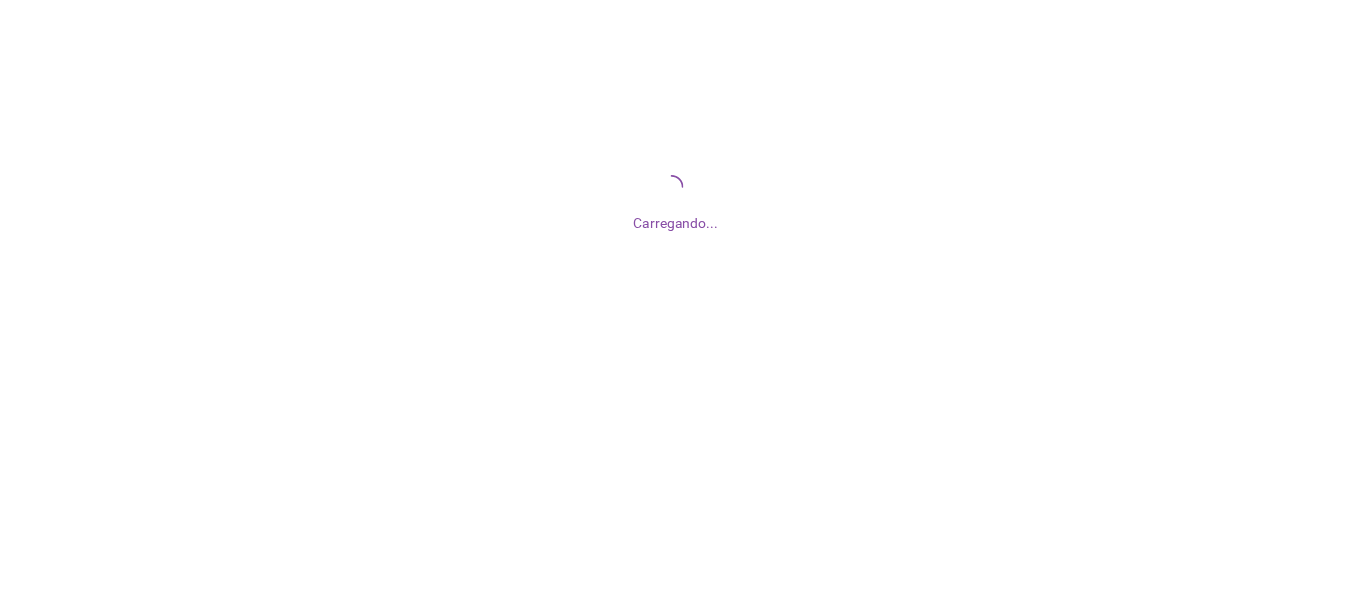 scroll, scrollTop: 0, scrollLeft: 0, axis: both 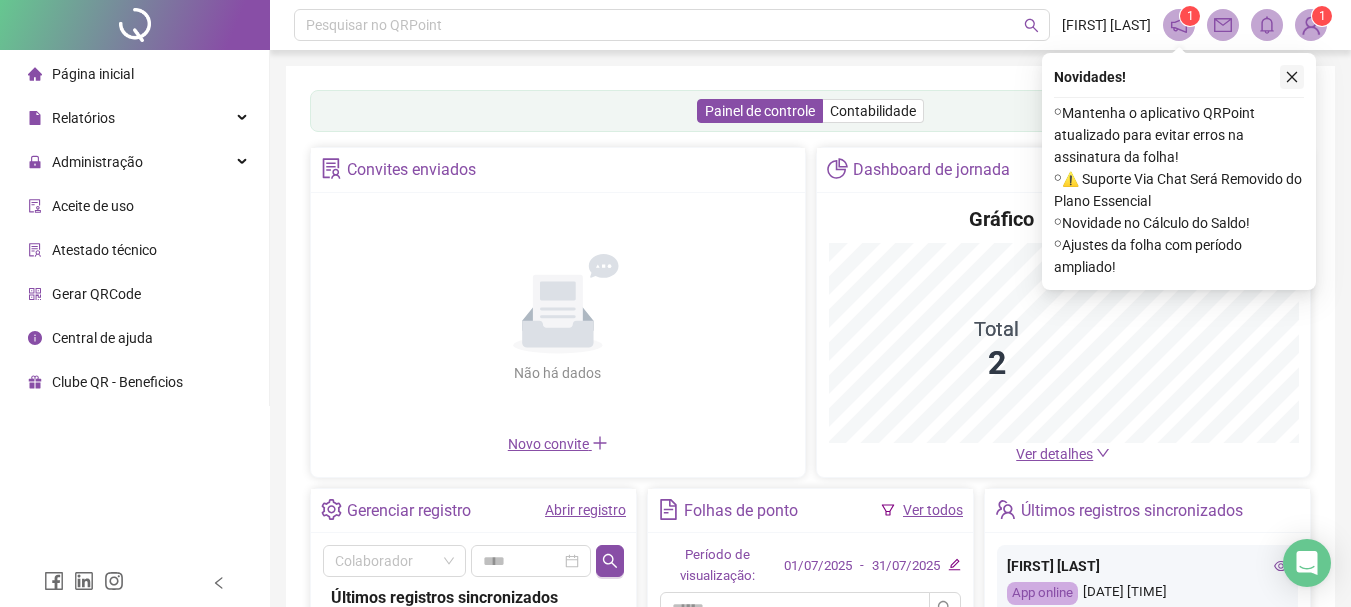 click 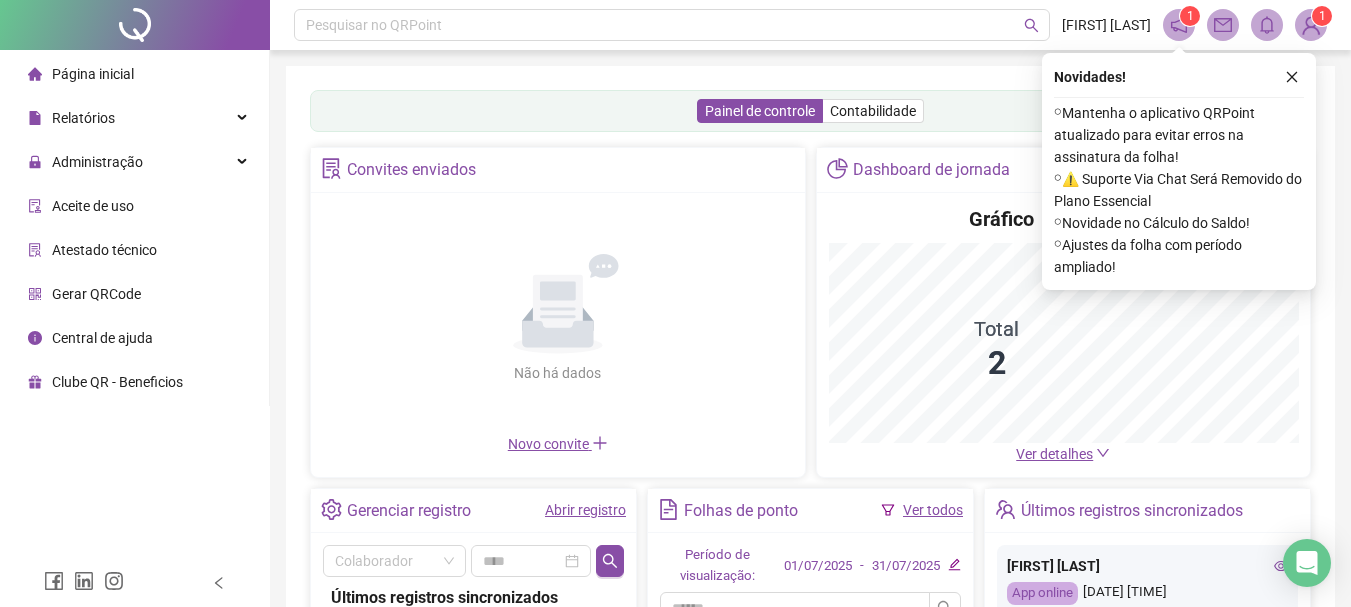 click on "Painel de controle Contabilidade Convites enviados Não há dados Não há dados Novo convite   Dashboard de jornada Gráfico Total 2 Ver detalhes   Gerenciar registro Abrir registro Colaborador Últimos registros sincronizados [FIRST] [LAST] App online [DATE] [TIME] [FIRST] [LAST] App online [DATE] [TIME] [FIRST] [LAST] App online [DATE] [TIME] [FIRST] [LAST] App online [DATE] [TIME] [FIRST] [LAST] App online [DATE] [TIME] [FIRST] [LAST] App online [DATE] [TIME] [FIRST] [LAST] App online [DATE] [TIME] [FIRST] [LAST] App online [DATE] [TIME] [FIRST] [LAST] App online [DATE] [TIME] [FIRST] [LAST] App online [DATE] [TIME] [FIRST] [LAST] App online [DATE] [TIME] [FIRST] [LAST] App online [DATE] [TIME] [FIRST] [LAST] App online [DATE] [TIME] [FIRST] [LAST] App online [DATE] [TIME] Ver todos" at bounding box center (810, 481) 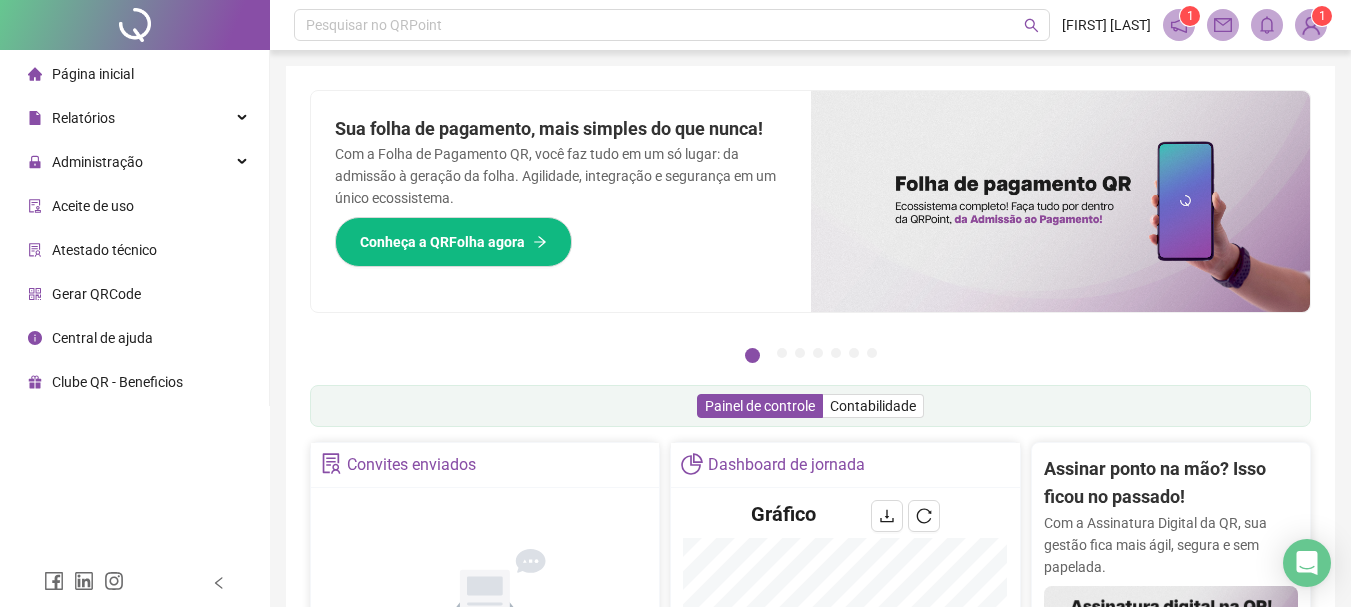 click at bounding box center [1311, 25] 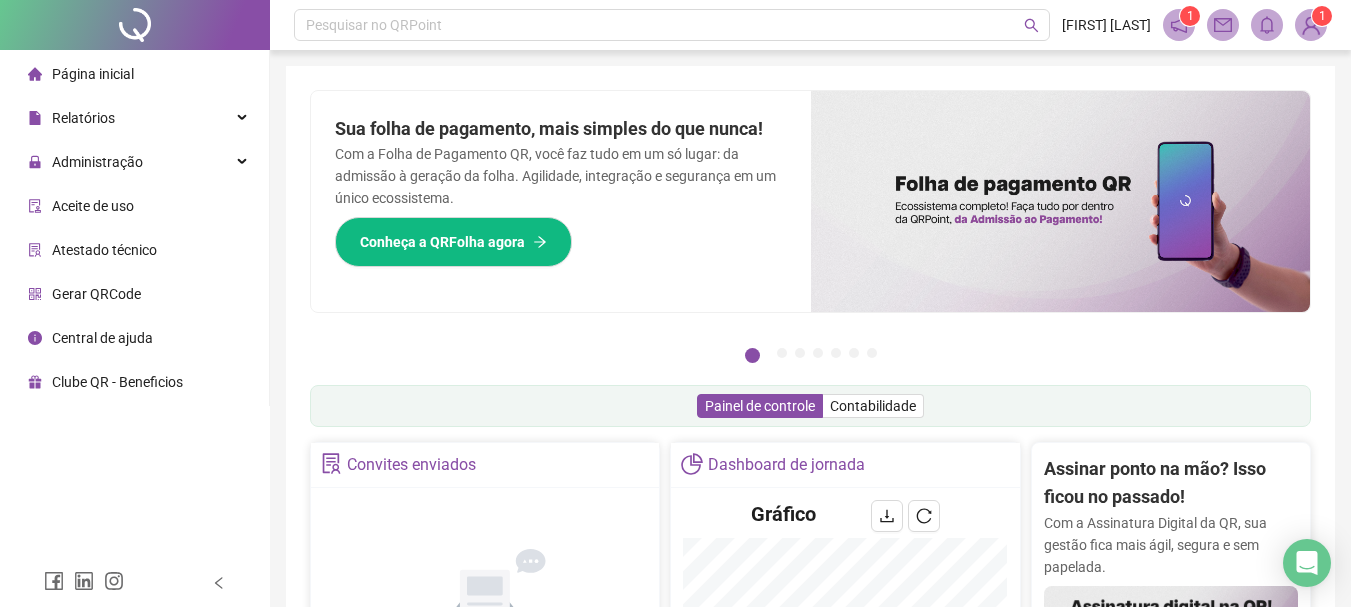 click at bounding box center (1179, 25) 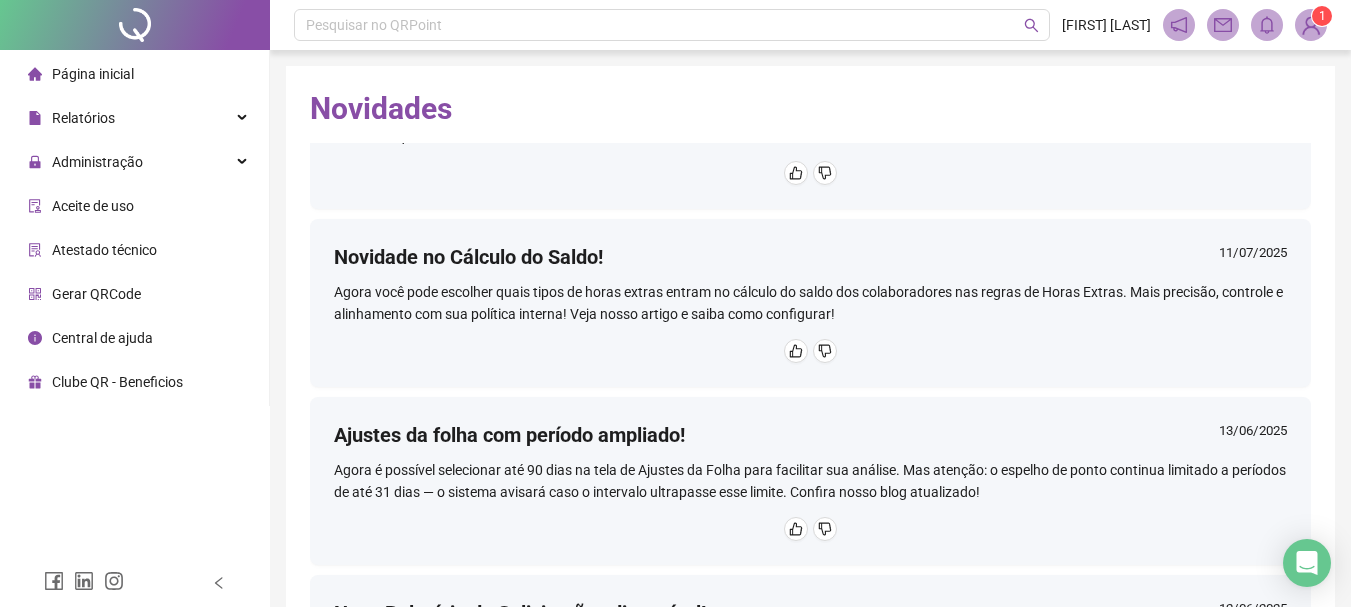 scroll, scrollTop: 0, scrollLeft: 0, axis: both 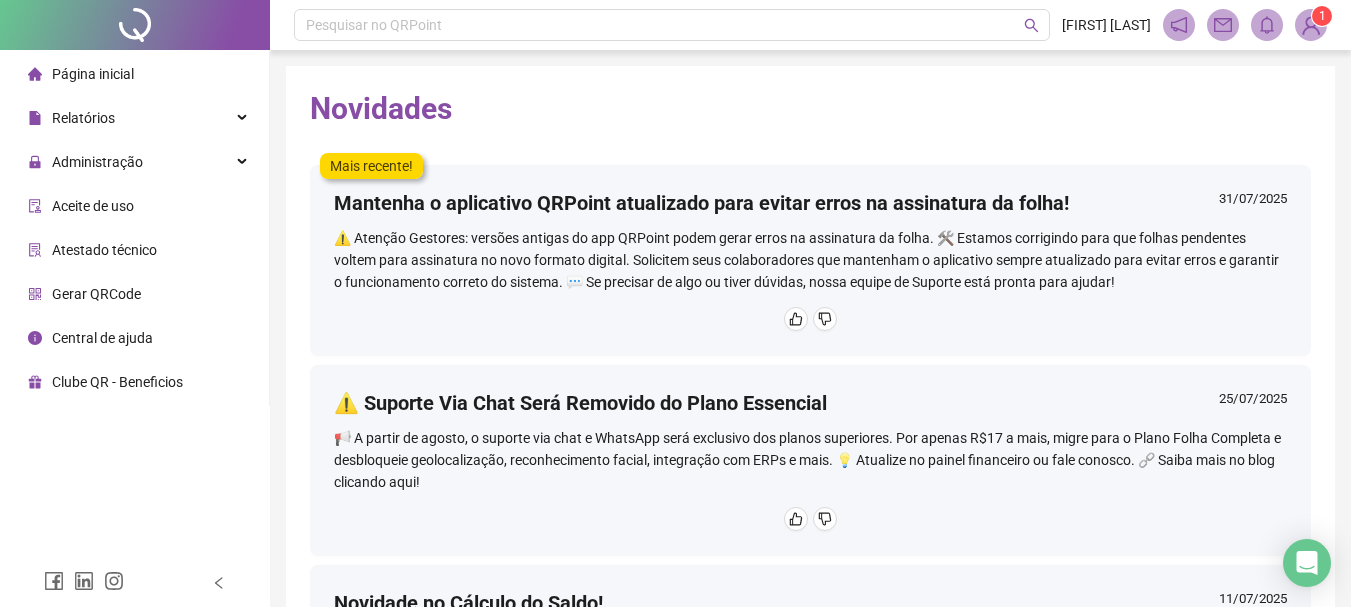 click on "Página inicial" at bounding box center (134, 74) 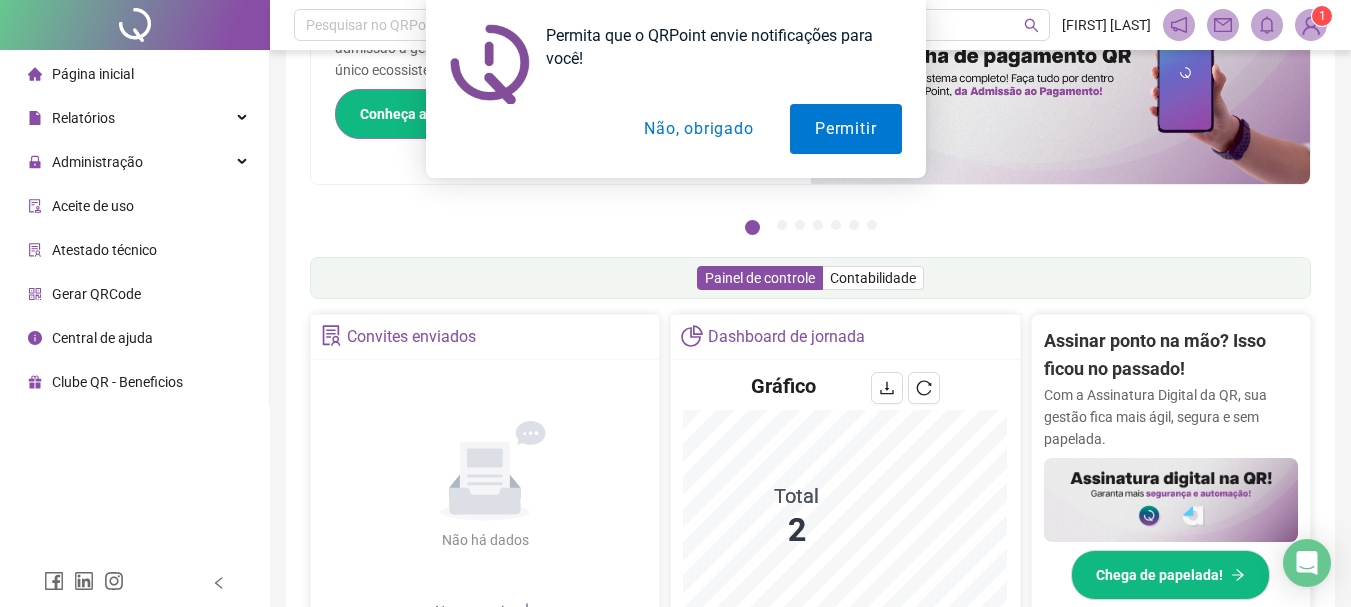 scroll, scrollTop: 127, scrollLeft: 0, axis: vertical 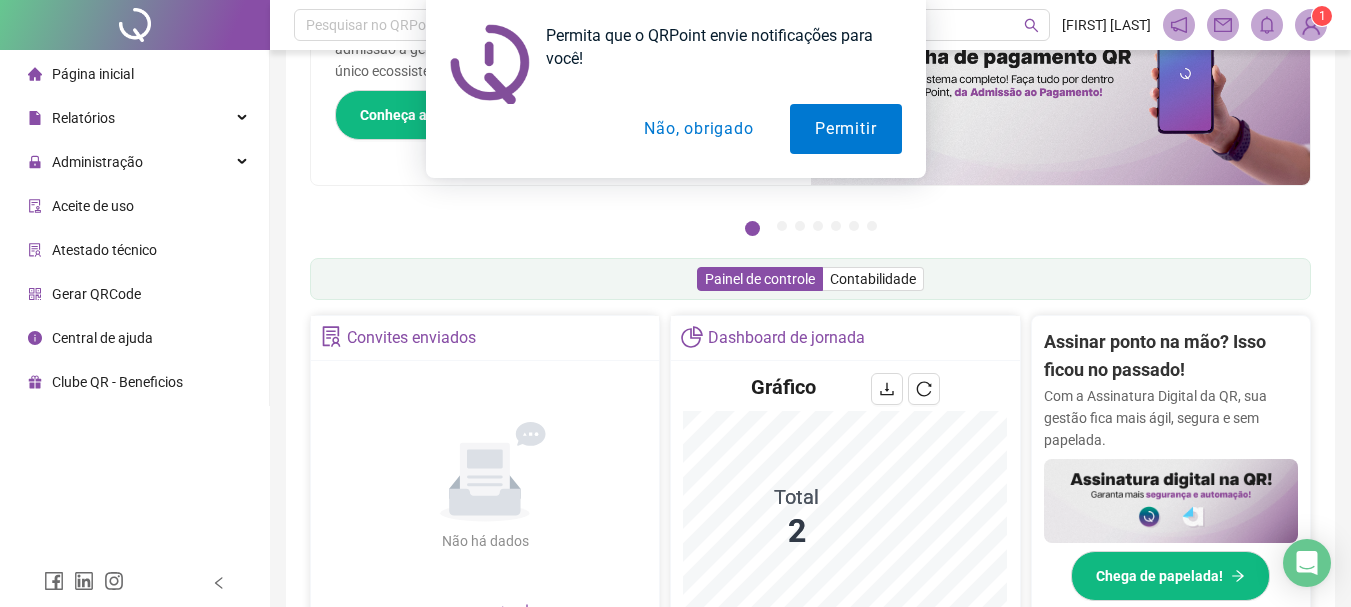 click on "Não, obrigado" at bounding box center (698, 129) 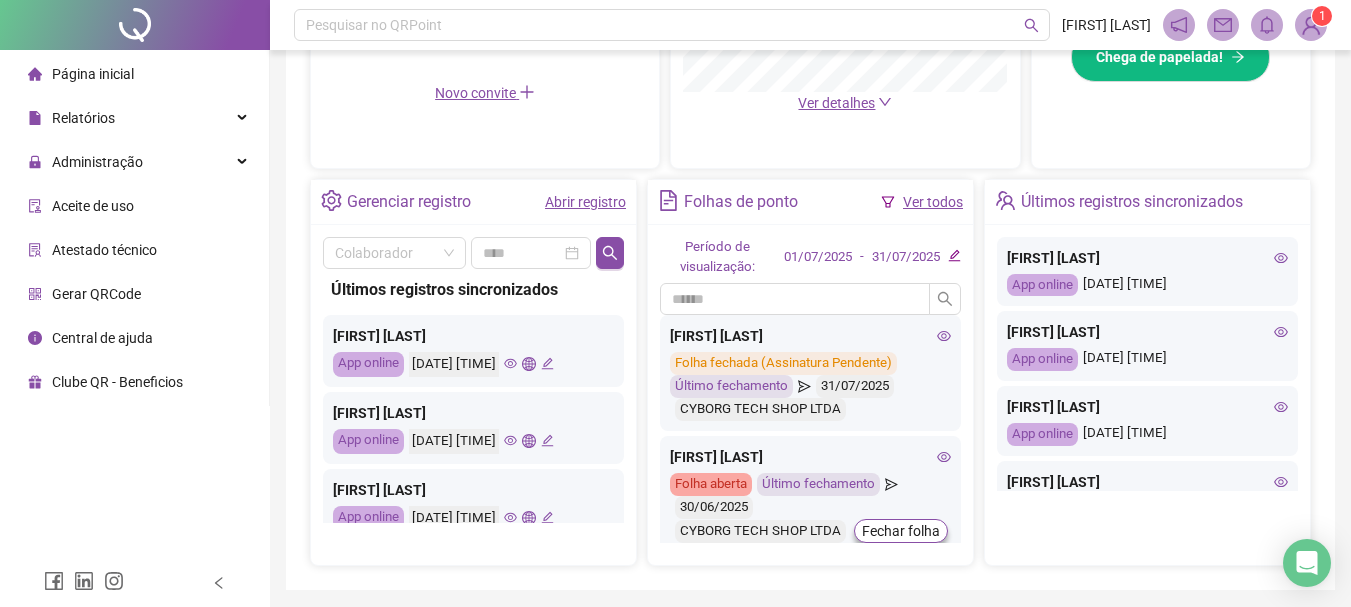 scroll, scrollTop: 647, scrollLeft: 0, axis: vertical 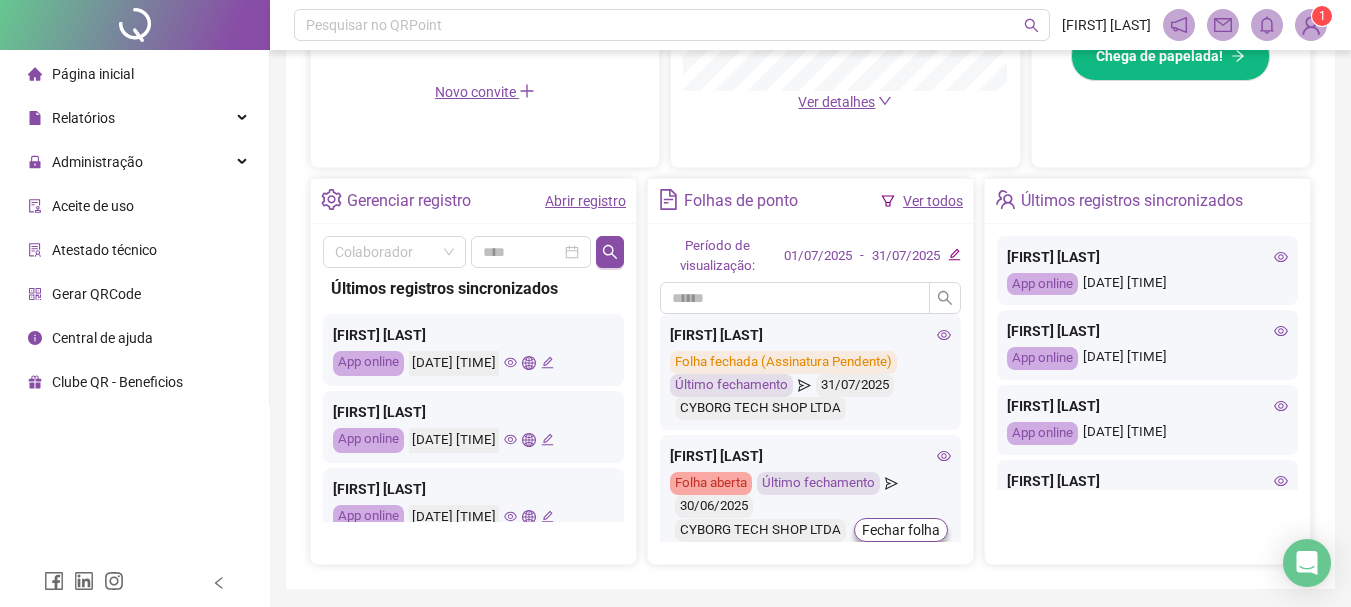 click on "Folha fechada (Assinatura Pendente)" at bounding box center (783, 362) 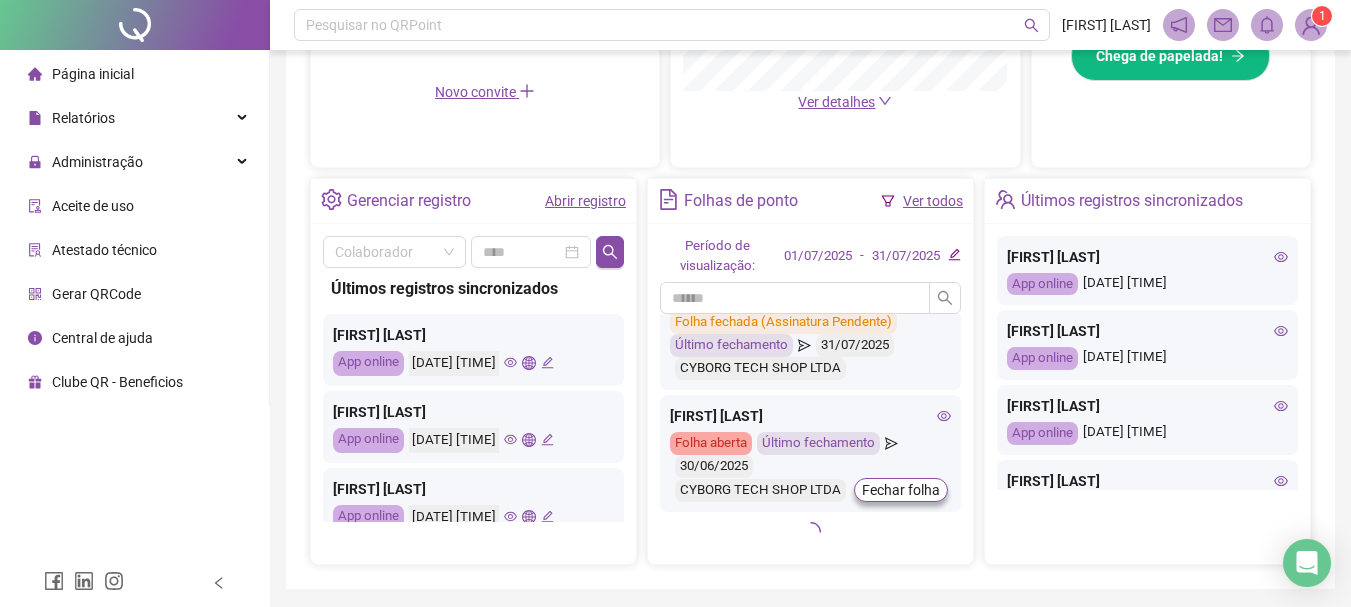 scroll, scrollTop: 60, scrollLeft: 0, axis: vertical 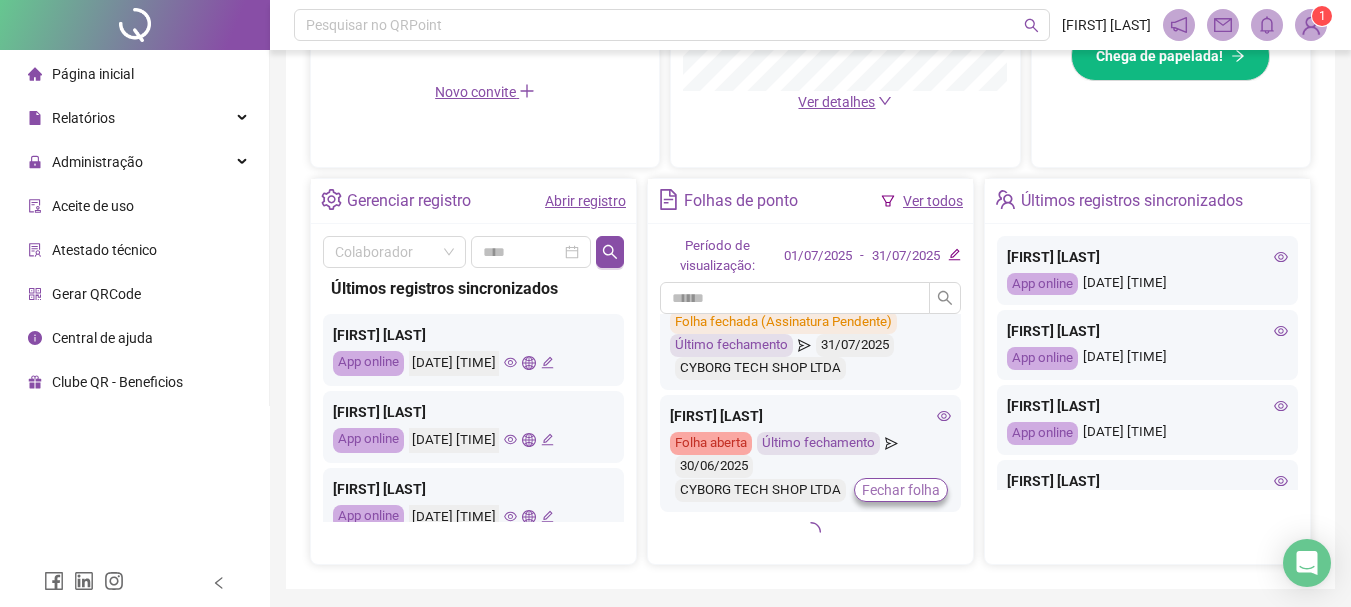 click on "Fechar folha" at bounding box center [901, 490] 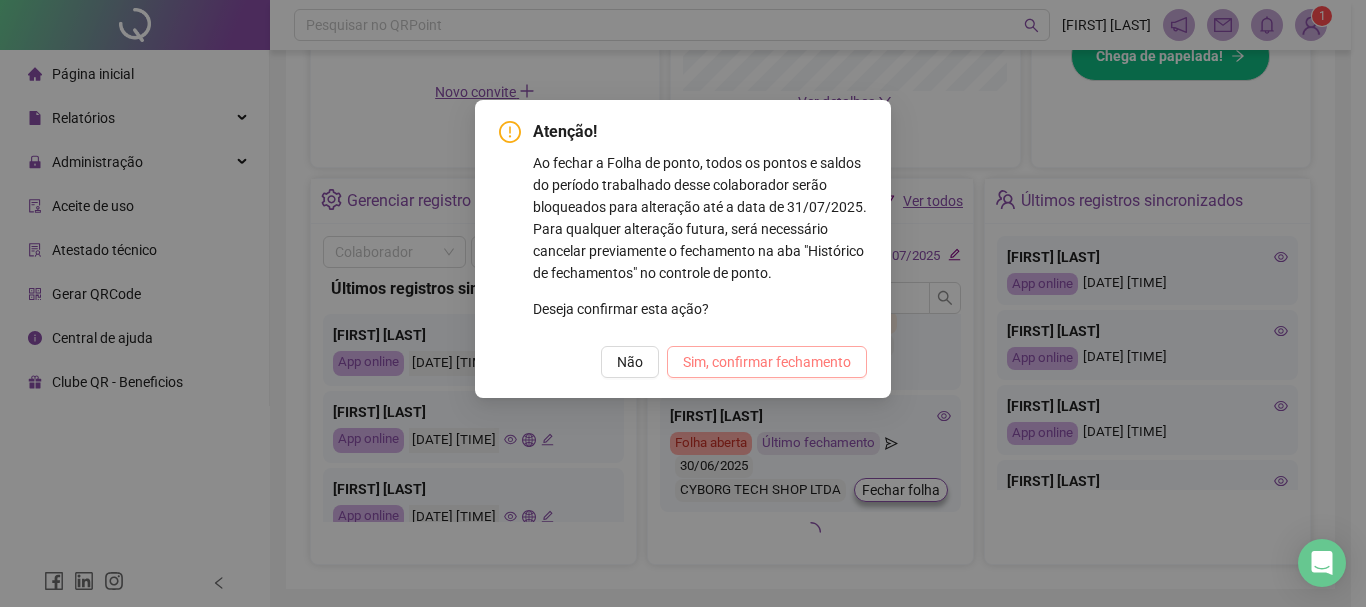 click on "Sim, confirmar fechamento" at bounding box center (767, 362) 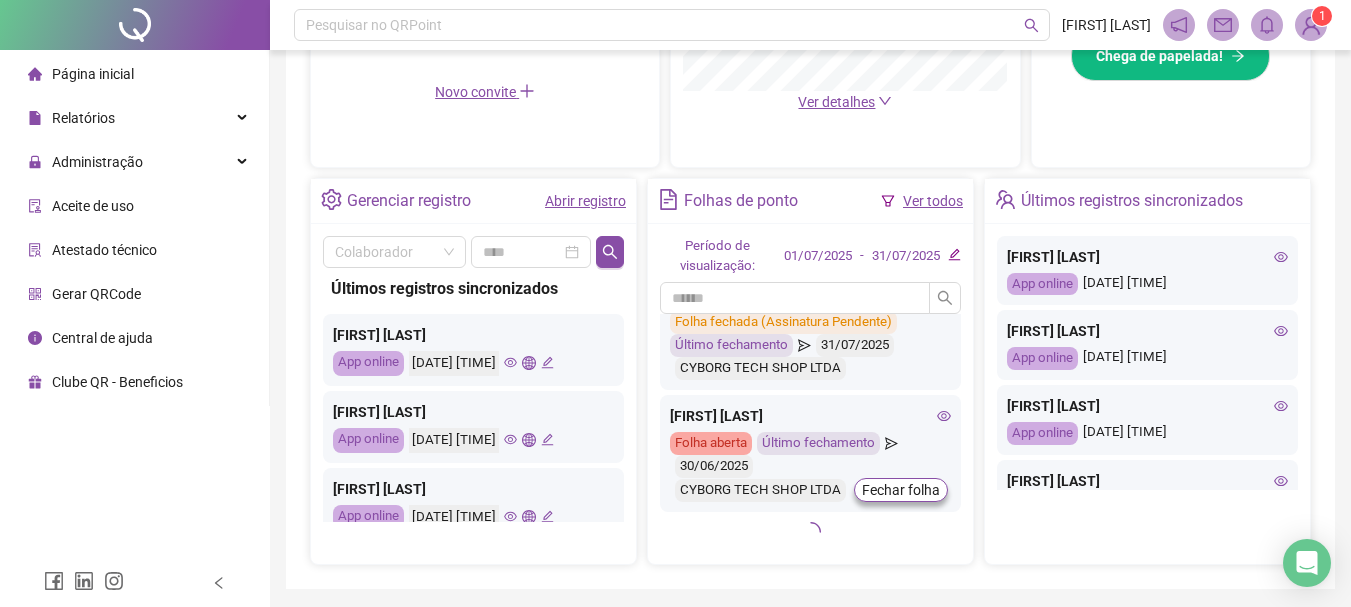 scroll, scrollTop: 35, scrollLeft: 0, axis: vertical 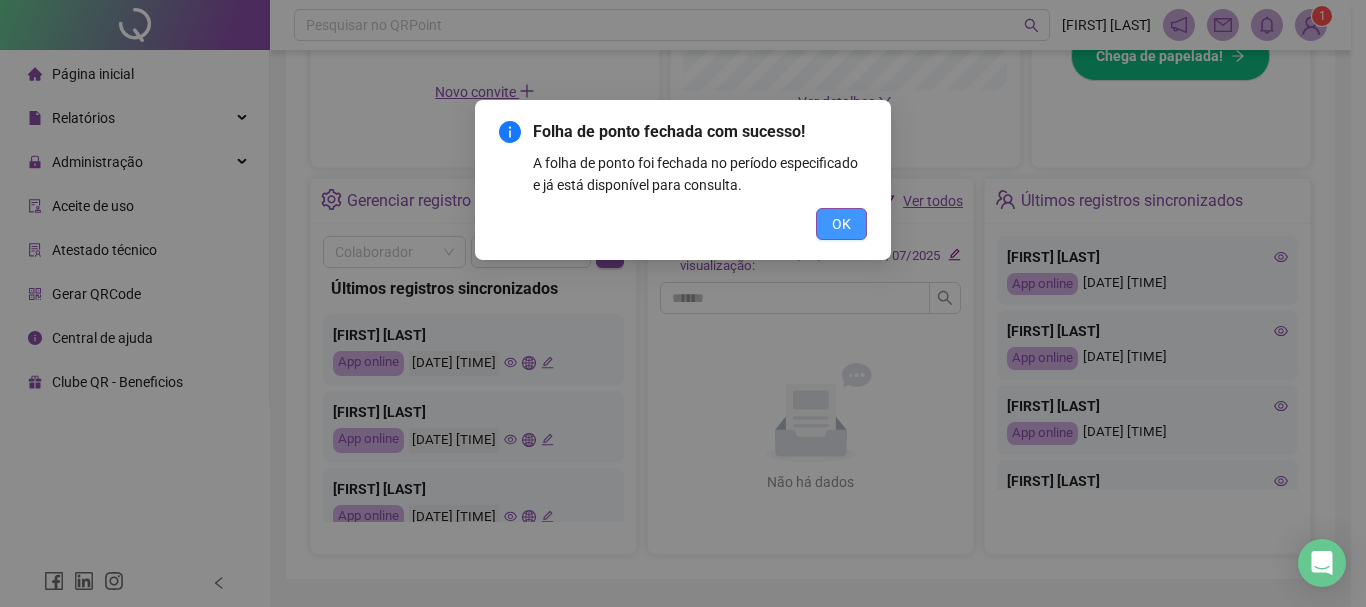 click on "OK" at bounding box center [841, 224] 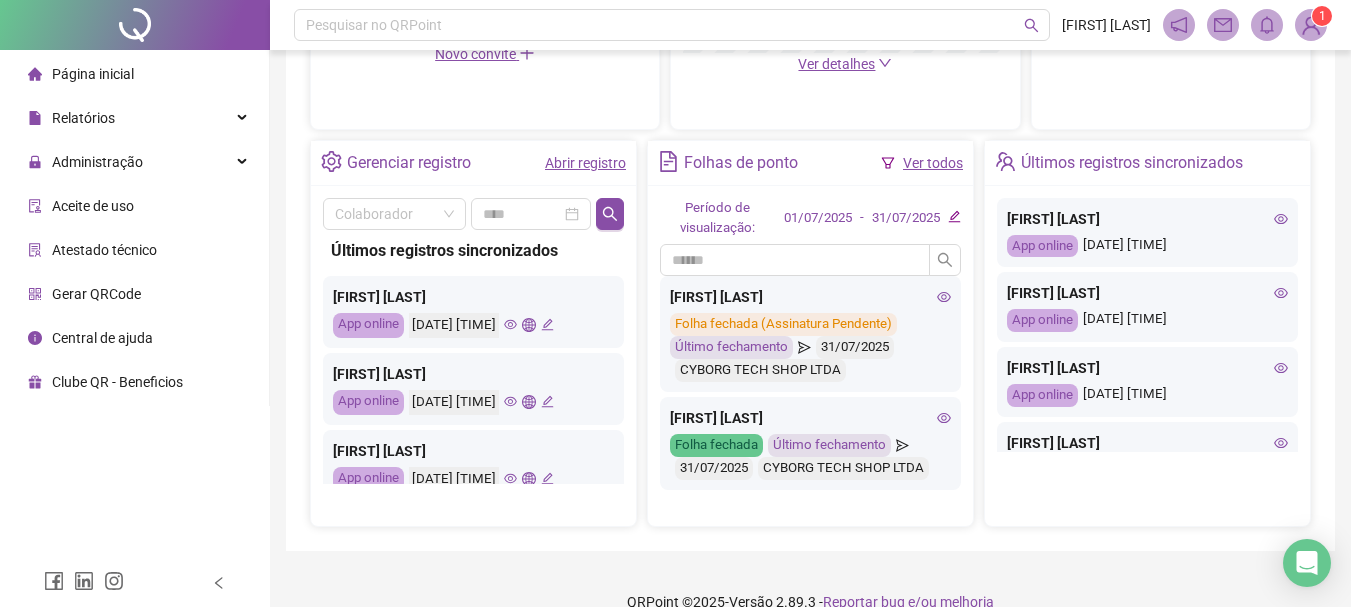 scroll, scrollTop: 683, scrollLeft: 0, axis: vertical 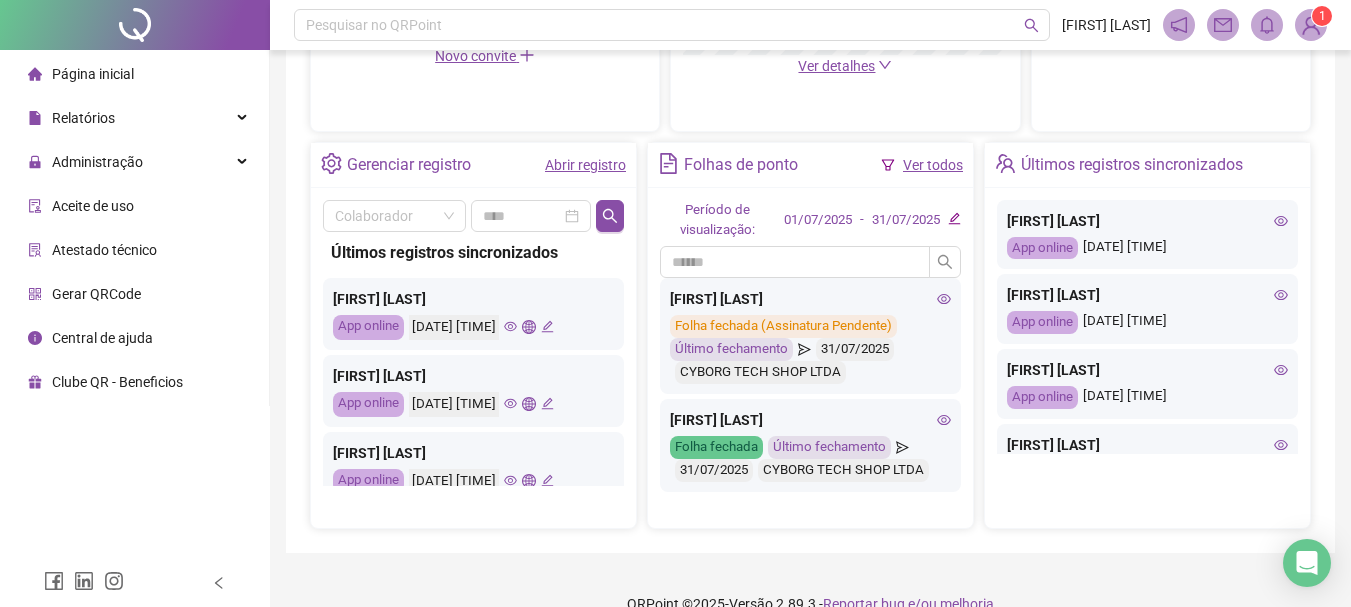 click 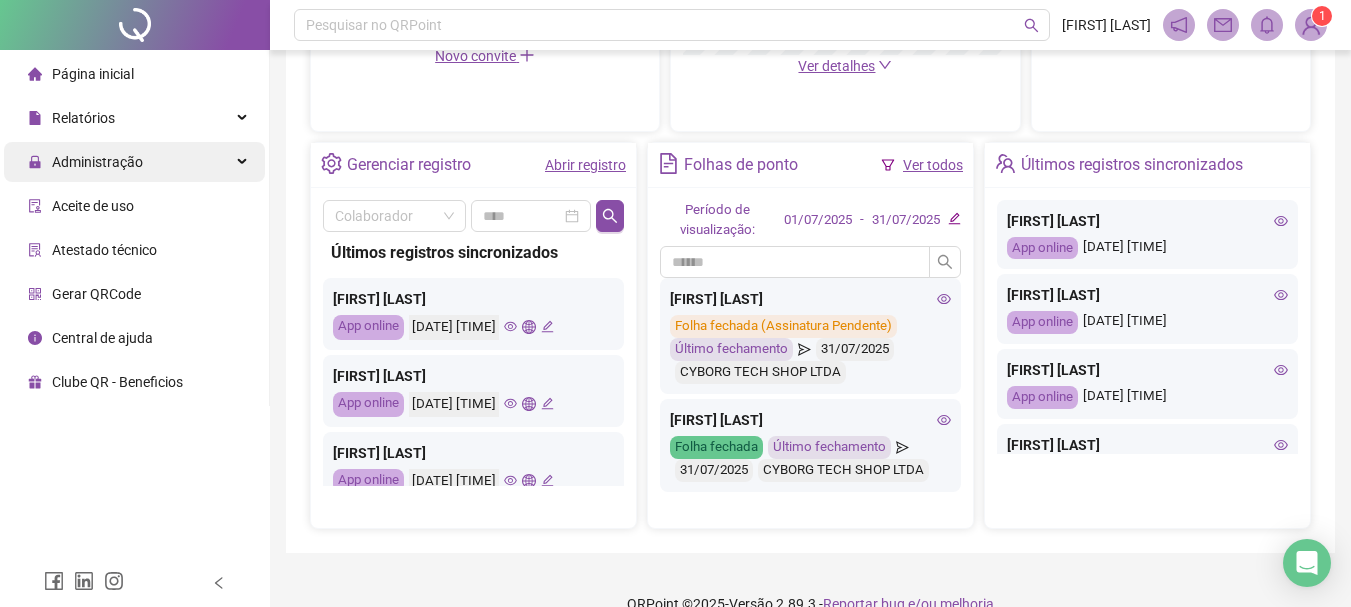 click on "Administração" at bounding box center (134, 162) 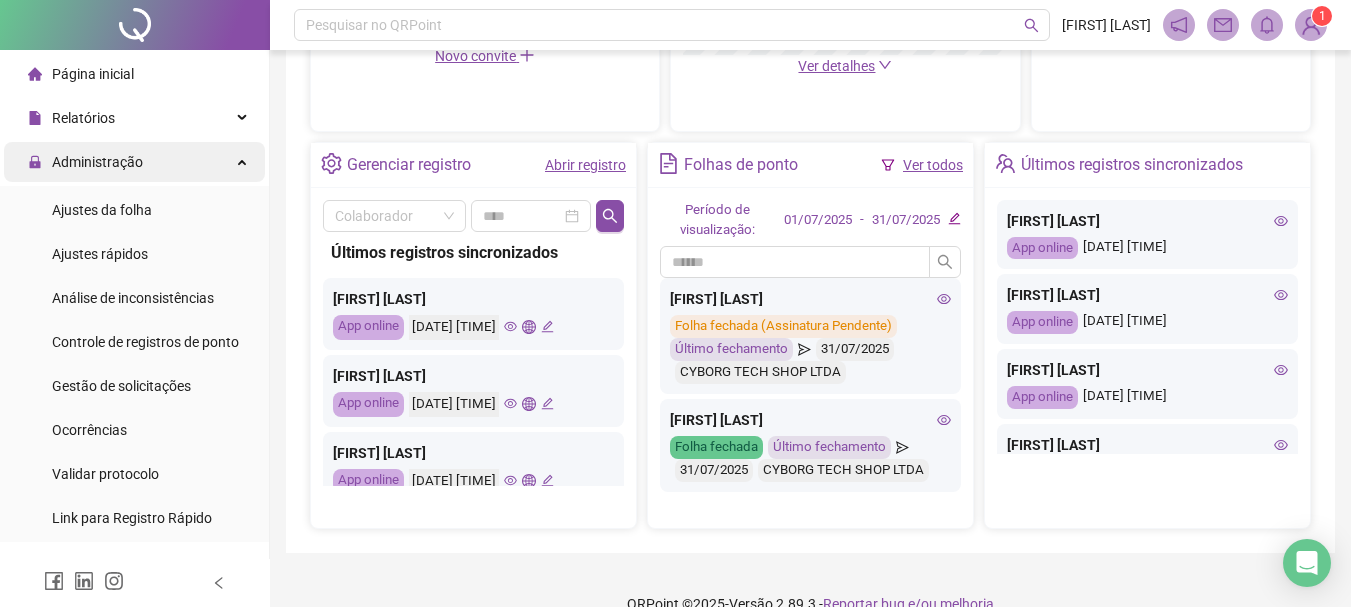 click on "Administração" at bounding box center [134, 162] 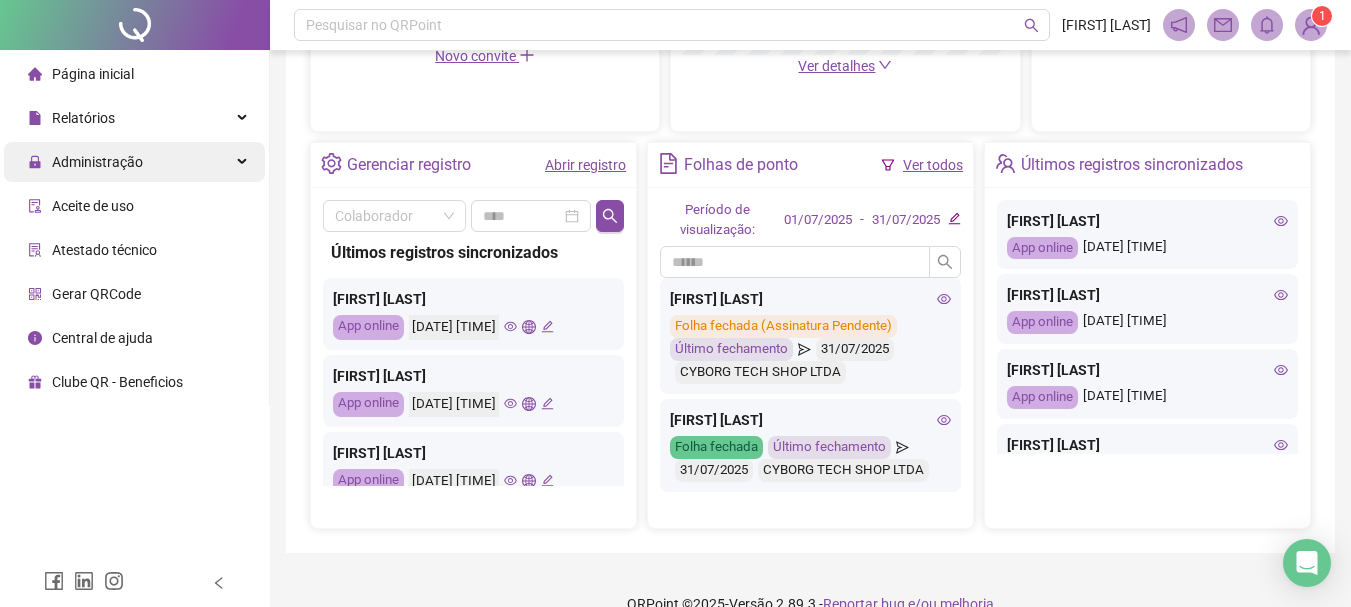 click on "Administração" at bounding box center [134, 162] 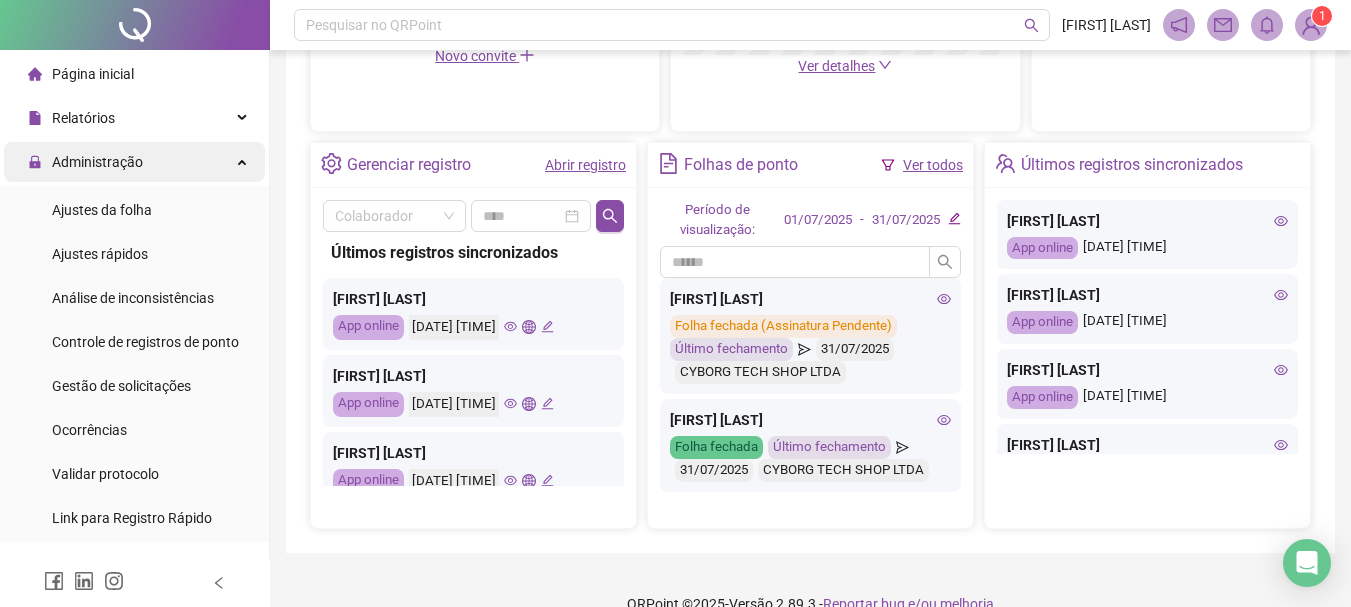 click on "Administração" at bounding box center (134, 162) 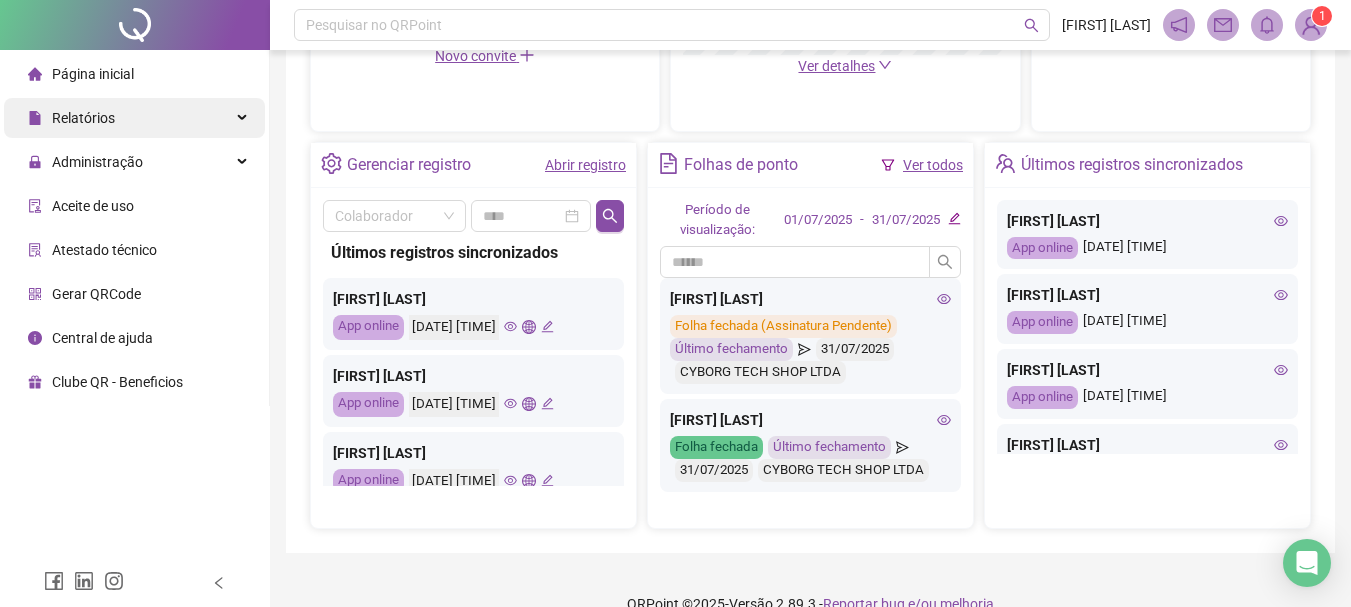 click on "Relatórios" at bounding box center (134, 118) 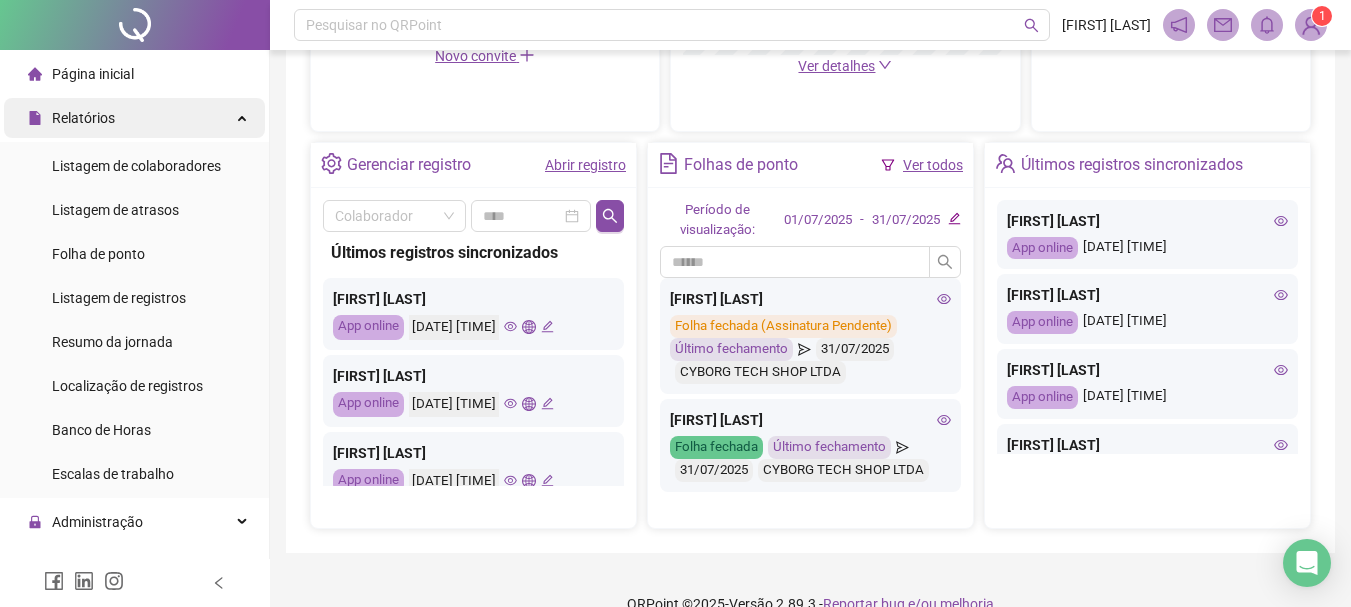 click on "Relatórios" at bounding box center [134, 118] 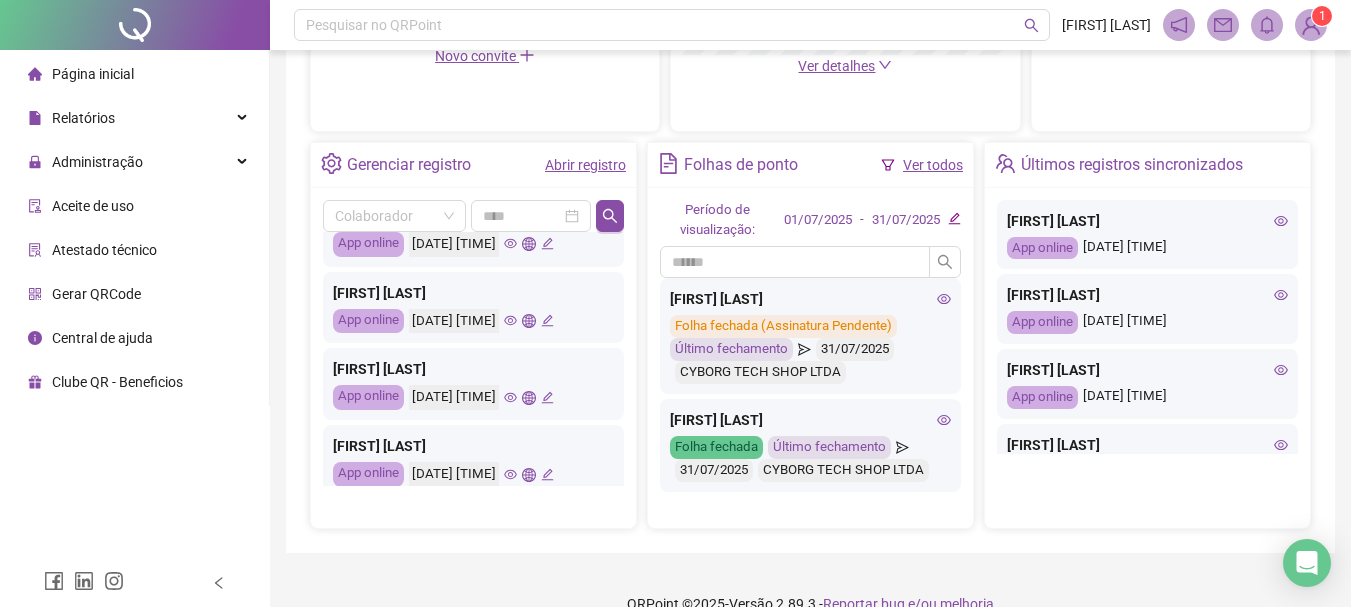 scroll, scrollTop: 0, scrollLeft: 0, axis: both 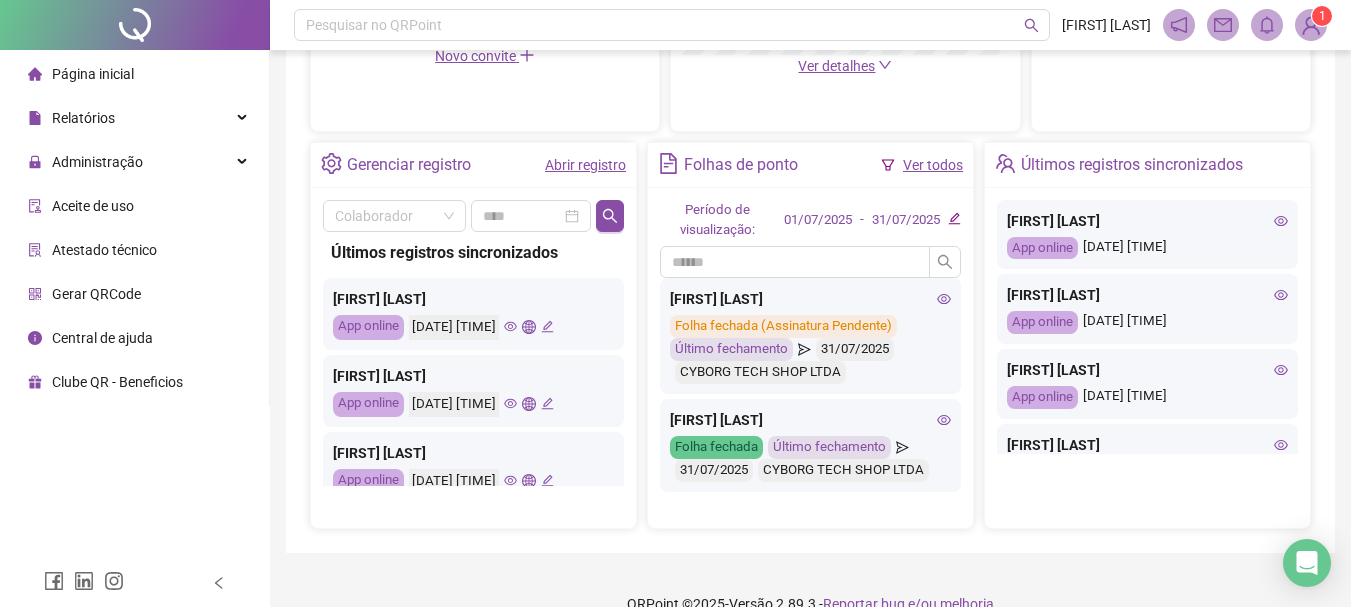 click 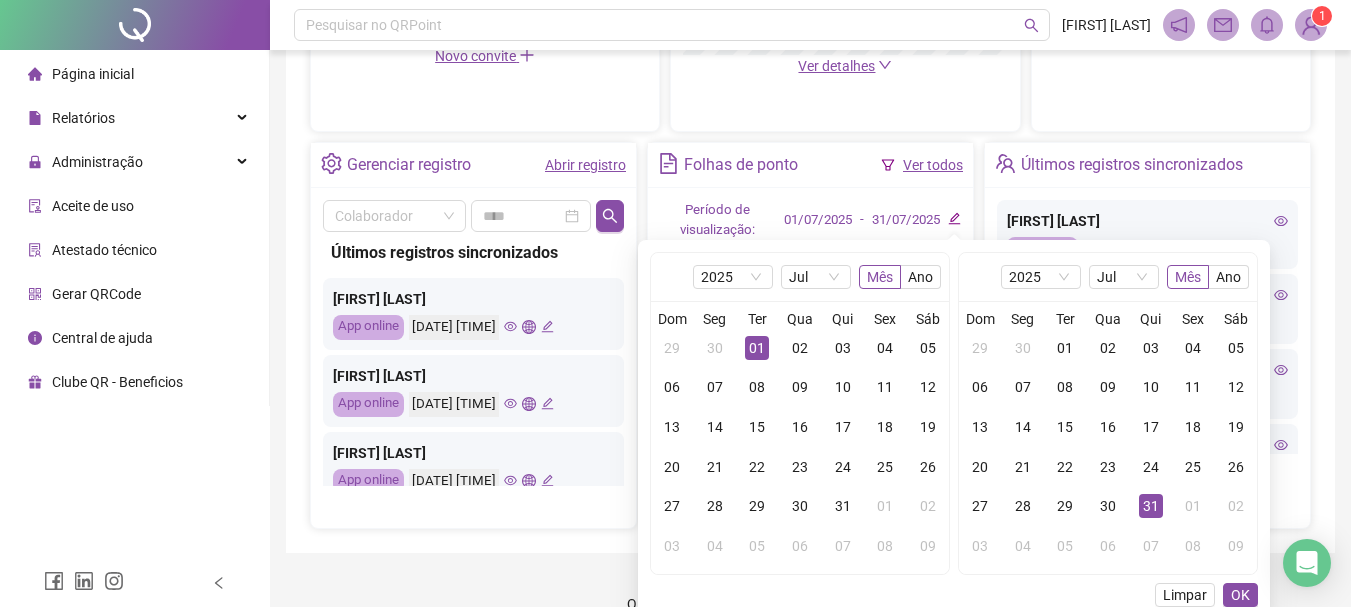 click 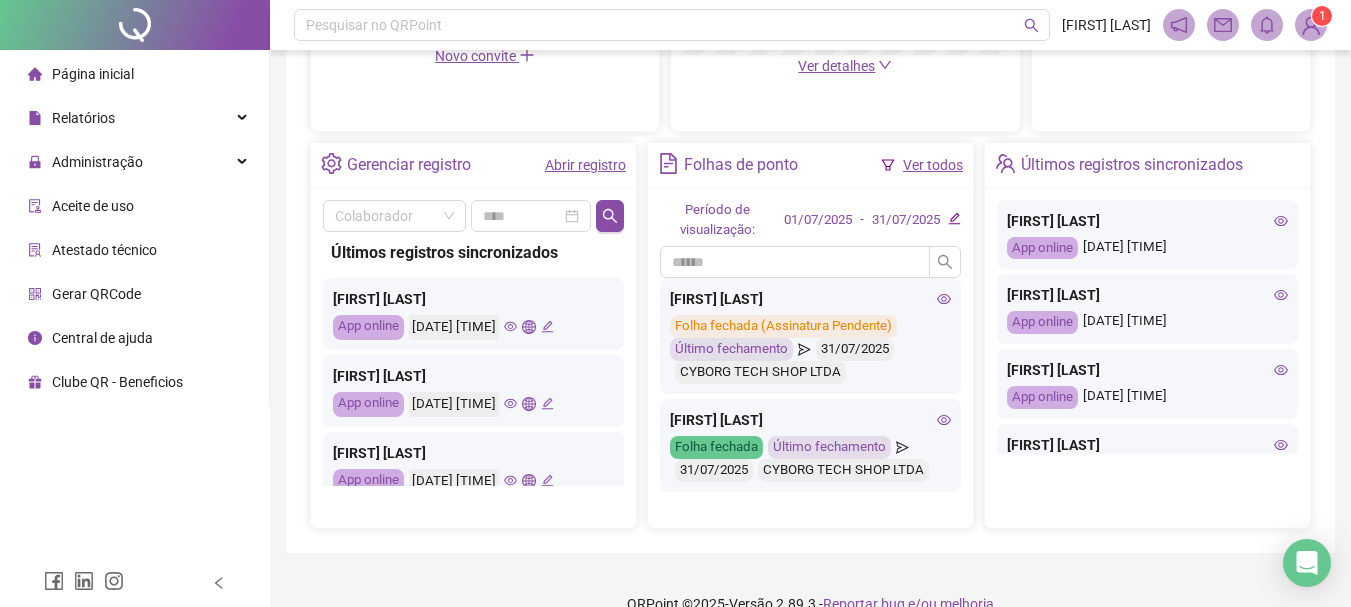 click on "Último fechamento" at bounding box center [731, 349] 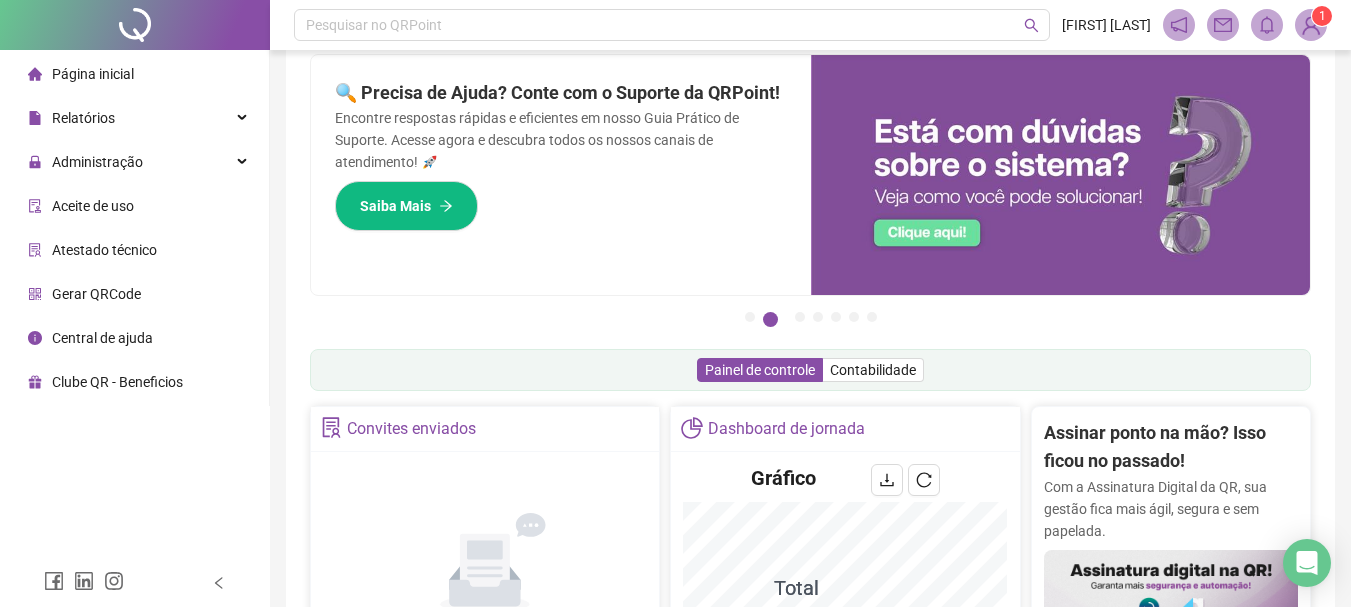 scroll, scrollTop: 0, scrollLeft: 0, axis: both 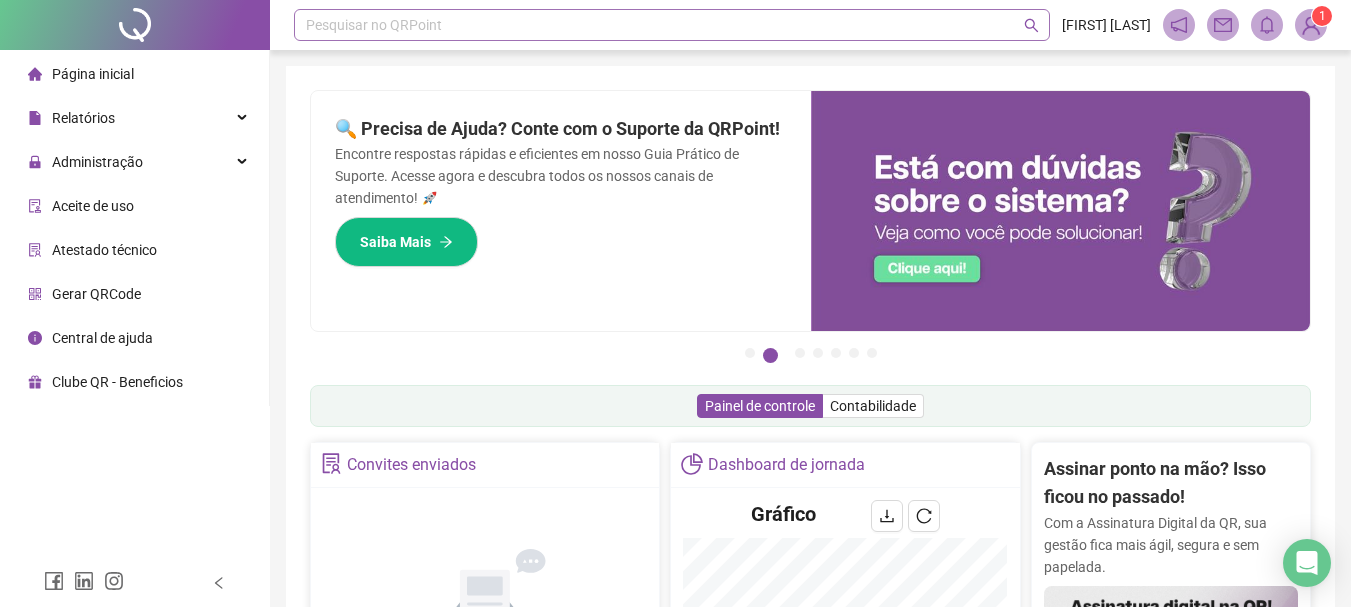 click on "Pesquisar no QRPoint" at bounding box center (672, 25) 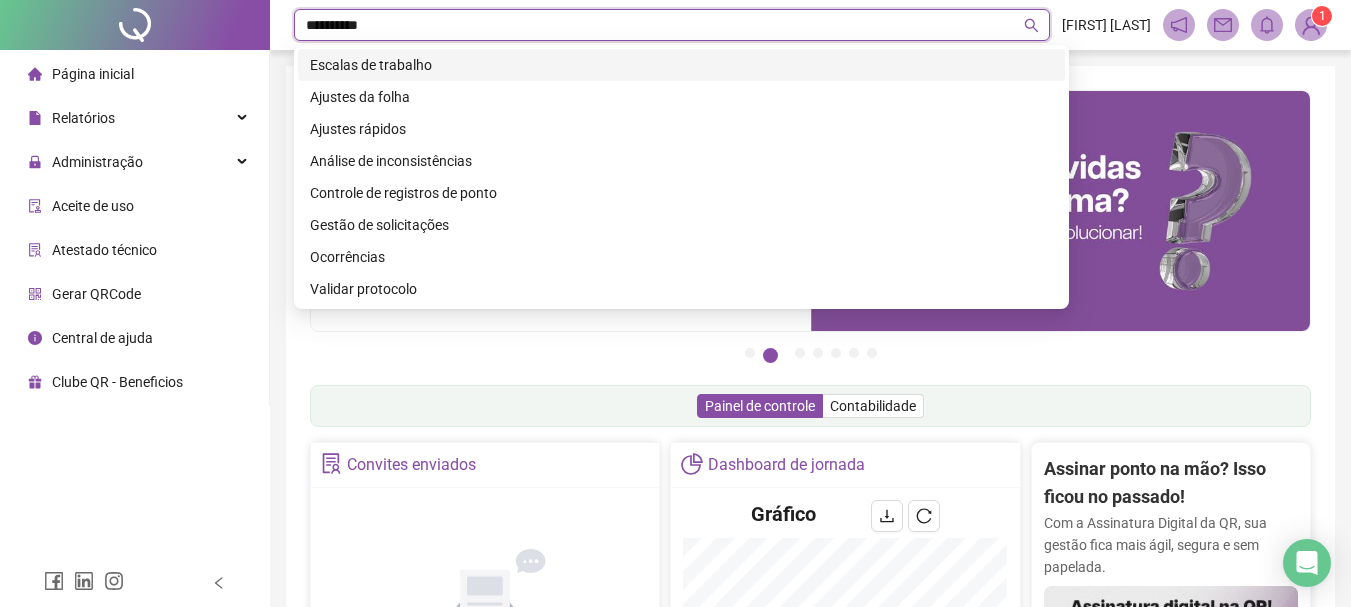 type on "**********" 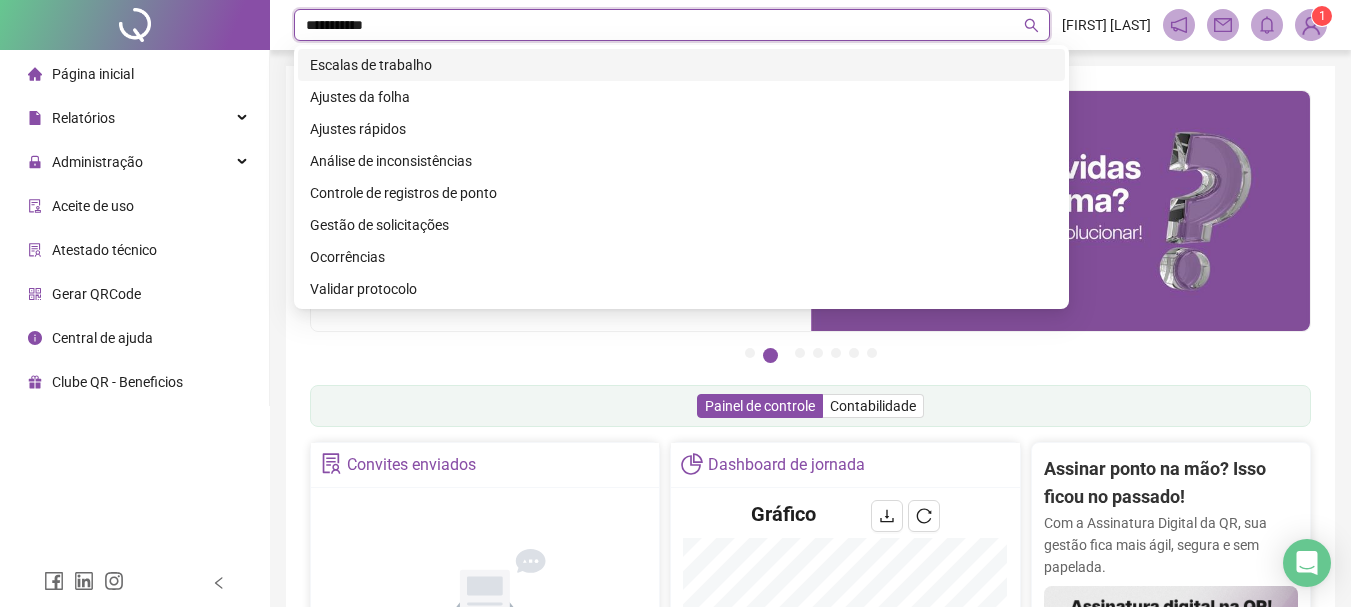 type 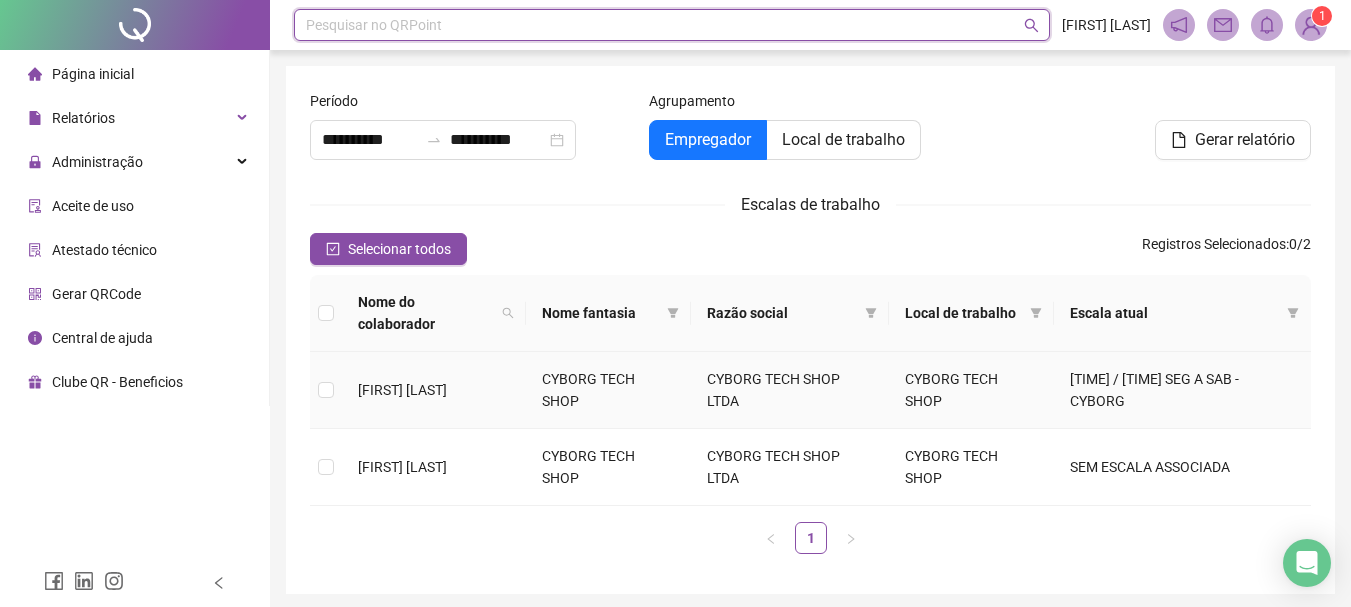 click on "CYBORG TECH SHOP" at bounding box center [608, 390] 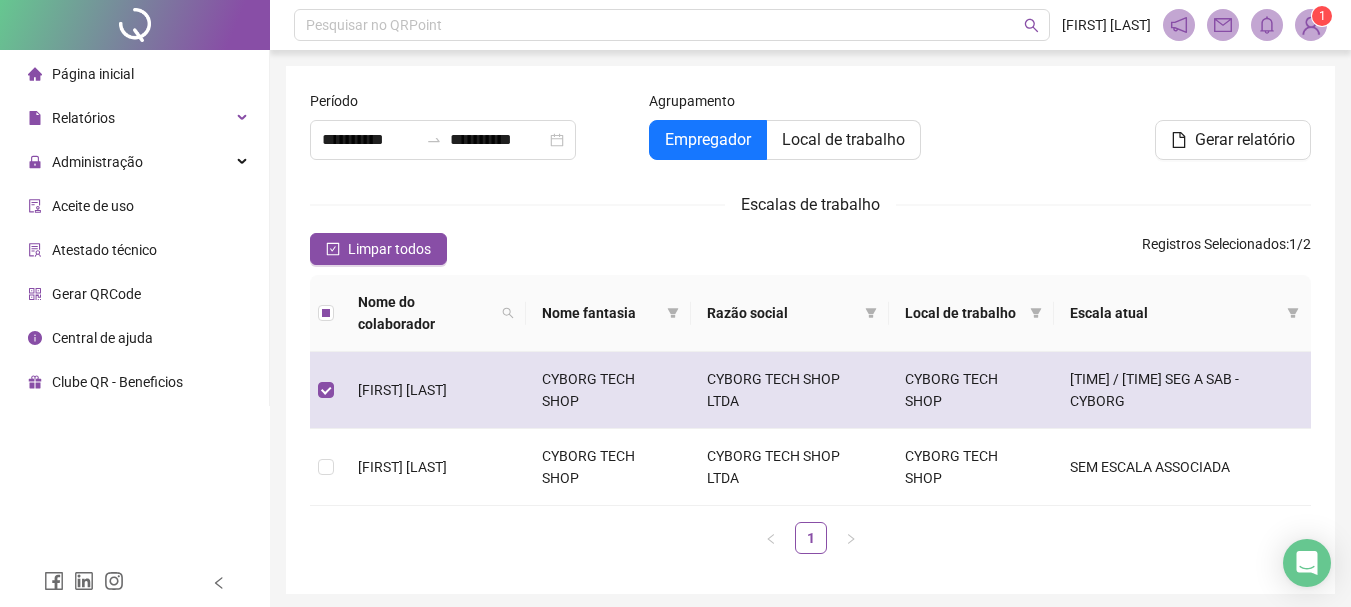 click on "CYBORG TECH SHOP" at bounding box center (608, 390) 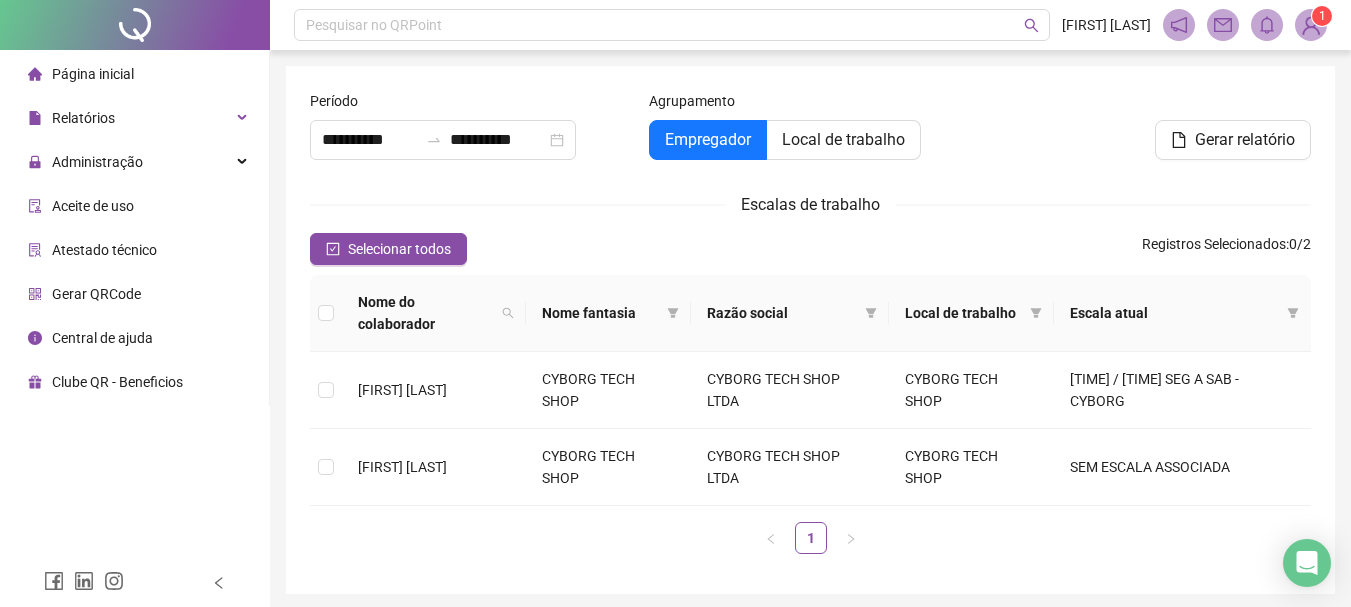 click at bounding box center (1311, 25) 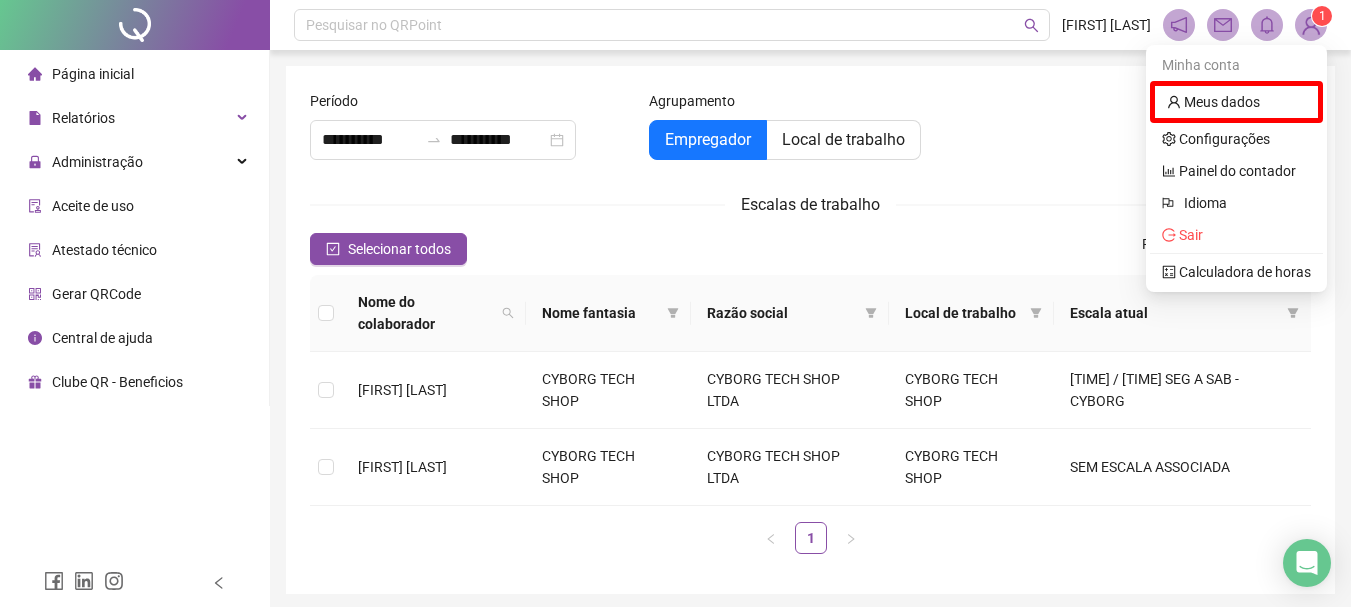 click on "Atestado técnico" at bounding box center [92, 250] 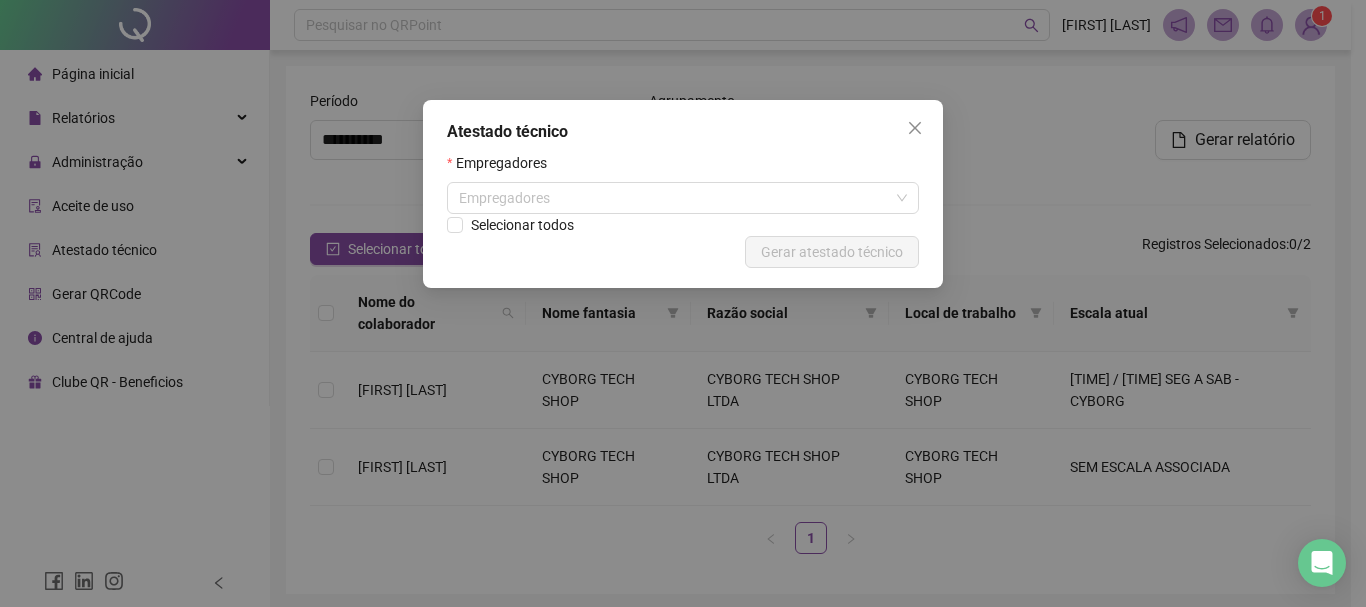 click on "Atestado técnico Empregadores   Empregadores Selecionar todos Cancelar Gerar atestado técnico" at bounding box center (683, 303) 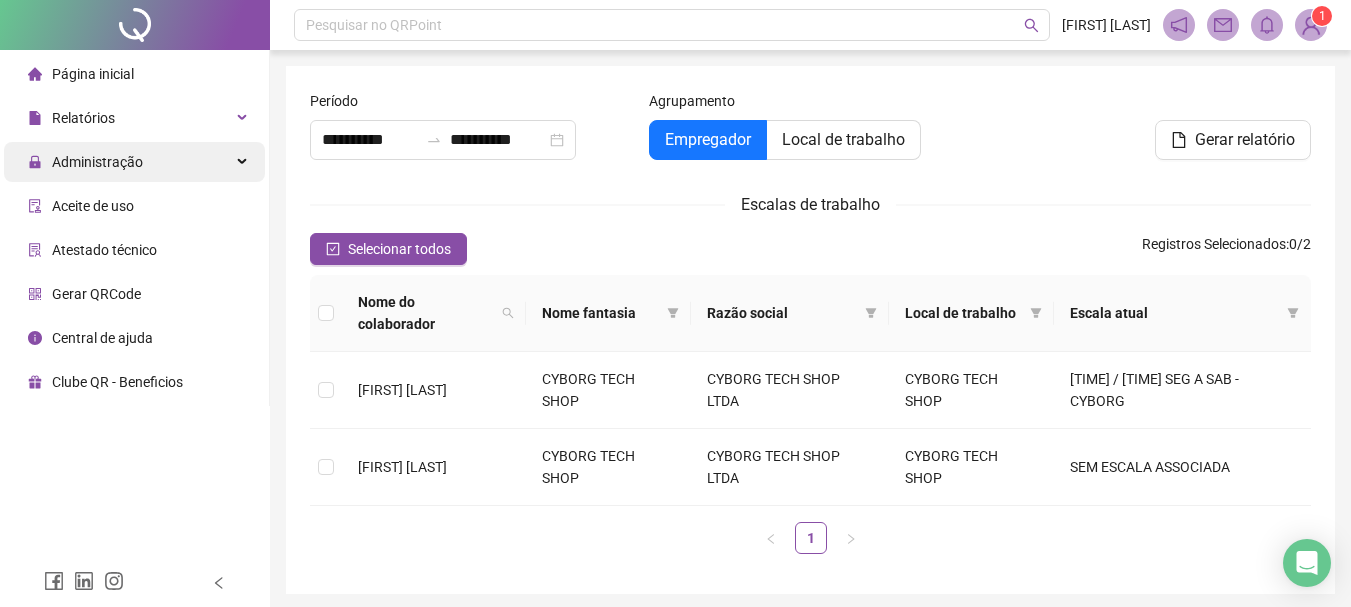 click on "Administração" at bounding box center (134, 162) 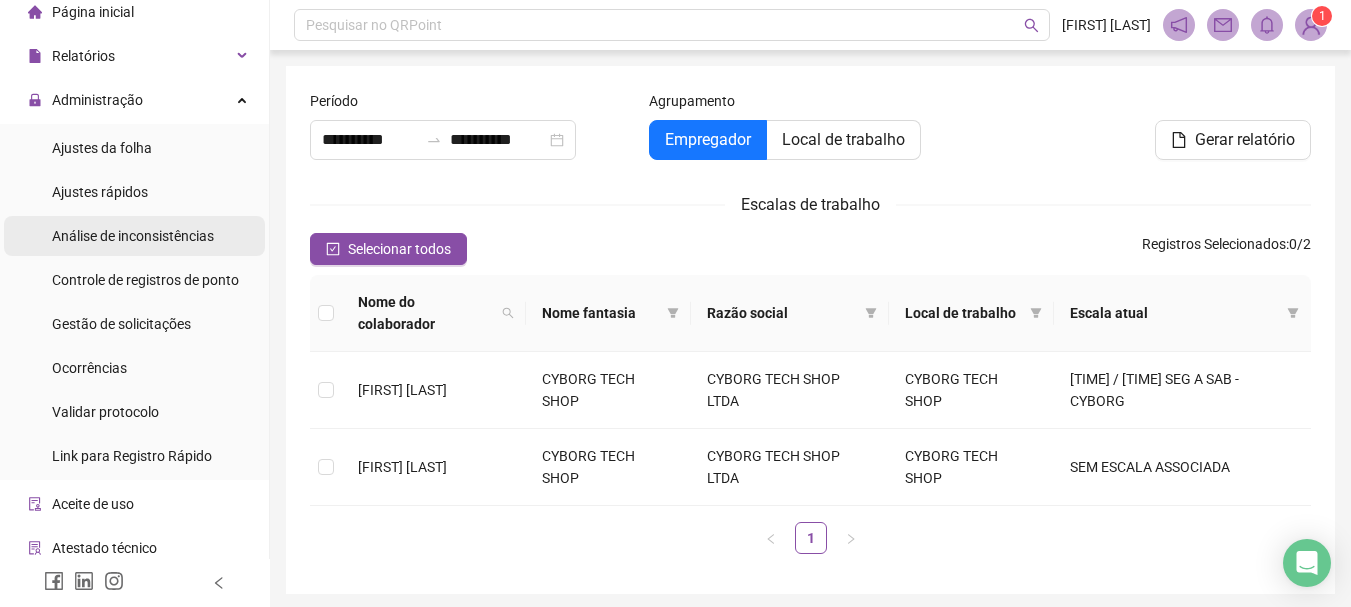 scroll, scrollTop: 0, scrollLeft: 0, axis: both 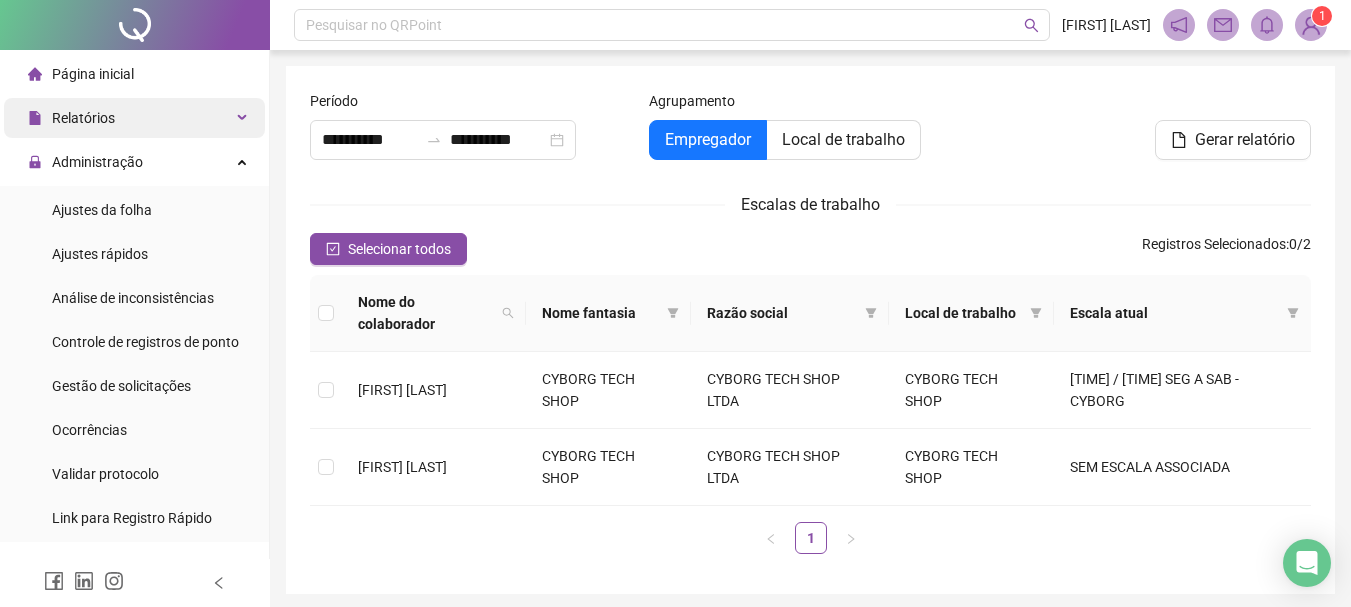 click on "Relatórios" at bounding box center (134, 118) 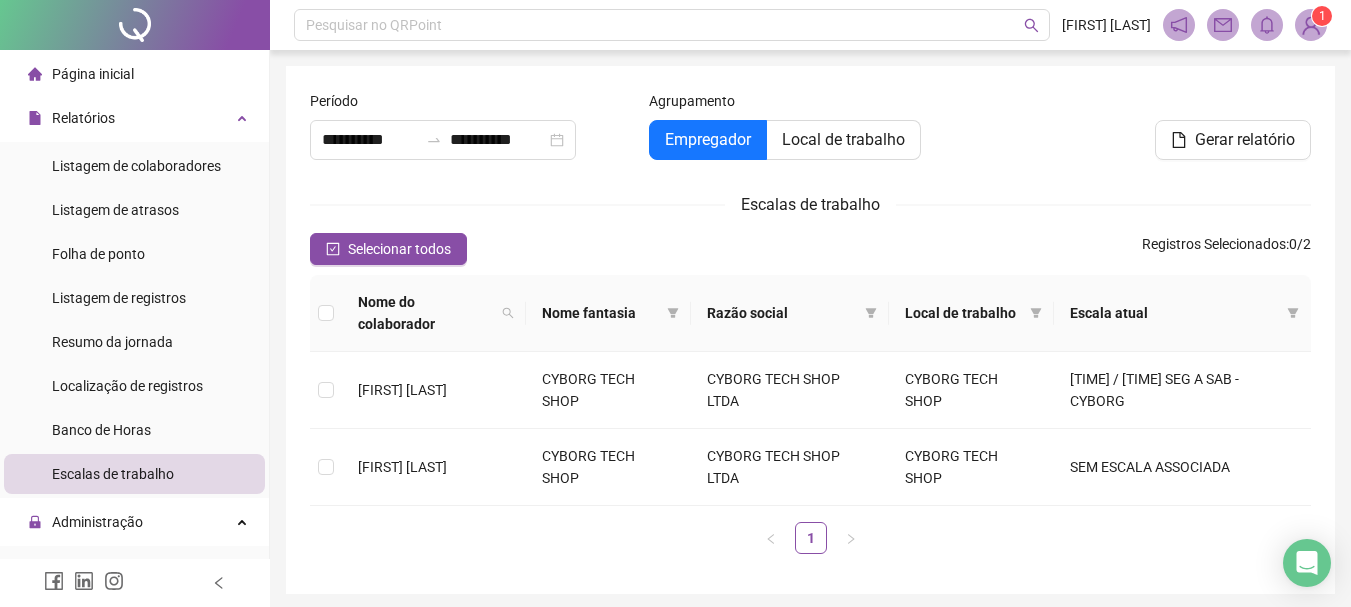 click on "Página inicial" at bounding box center [81, 74] 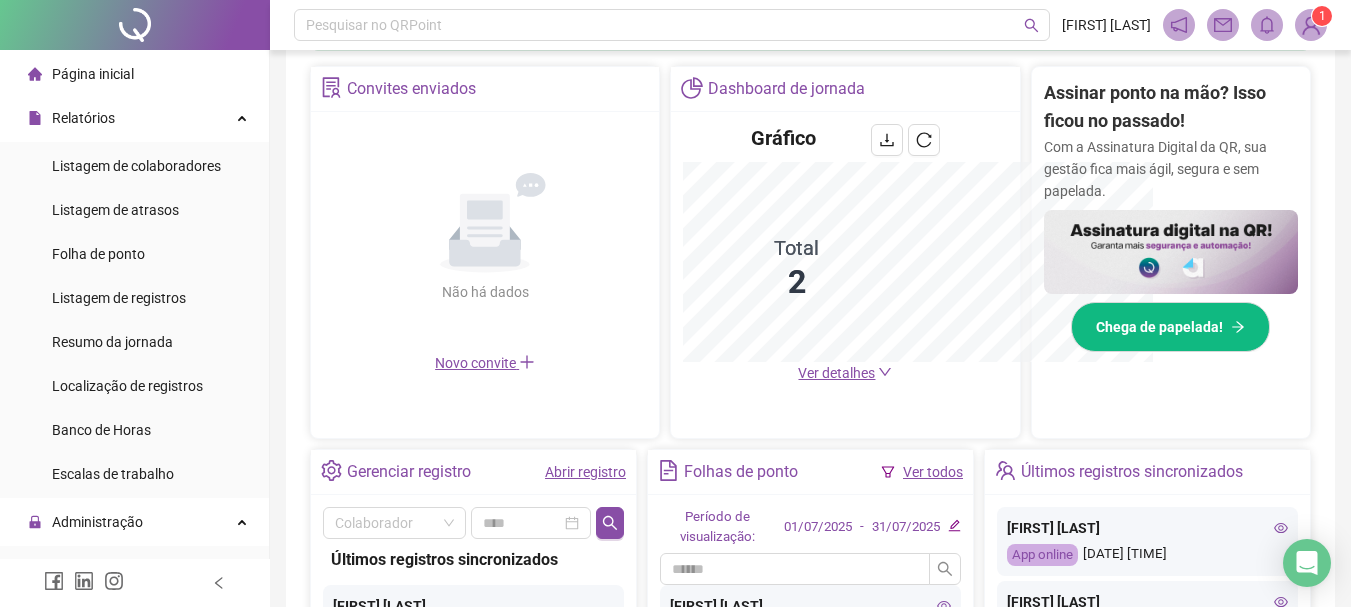 scroll, scrollTop: 671, scrollLeft: 0, axis: vertical 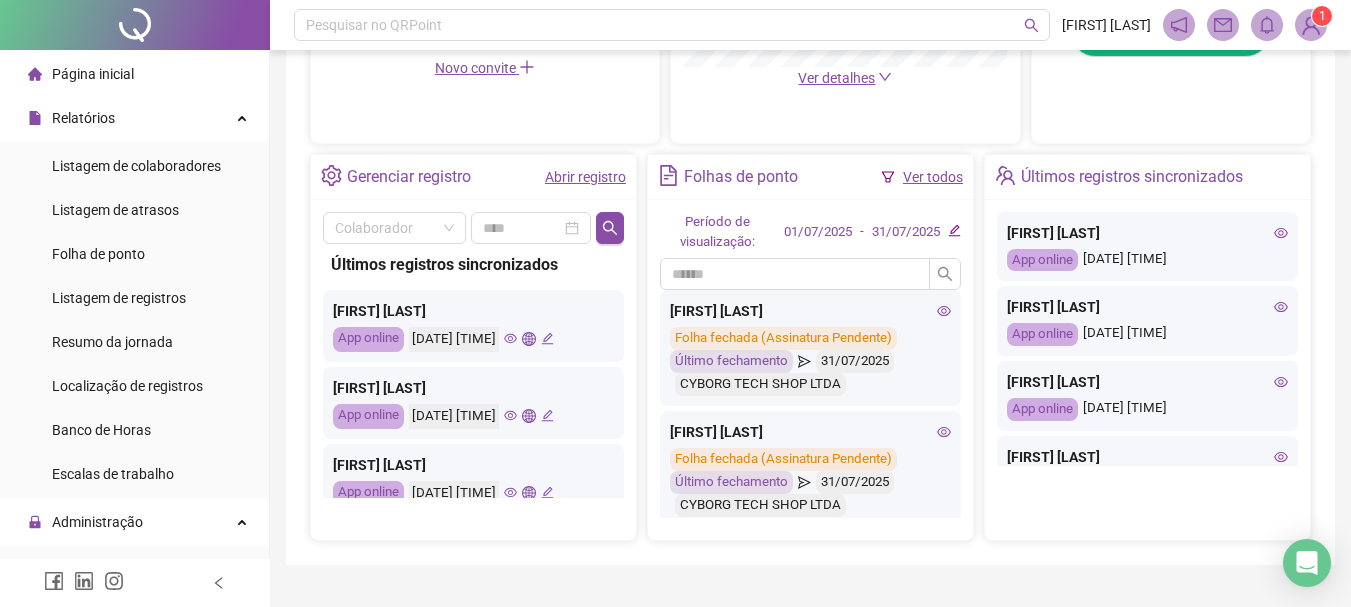 click on "Folha fechada (Assinatura Pendente)" at bounding box center (783, 338) 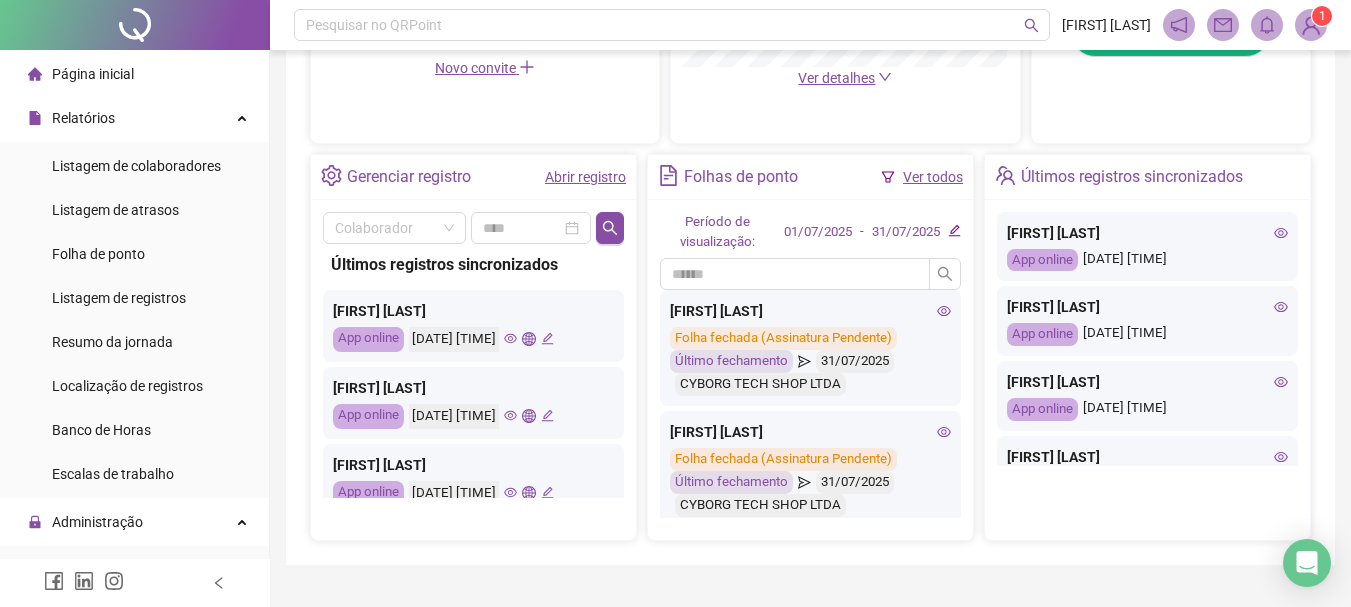 scroll, scrollTop: 14, scrollLeft: 0, axis: vertical 